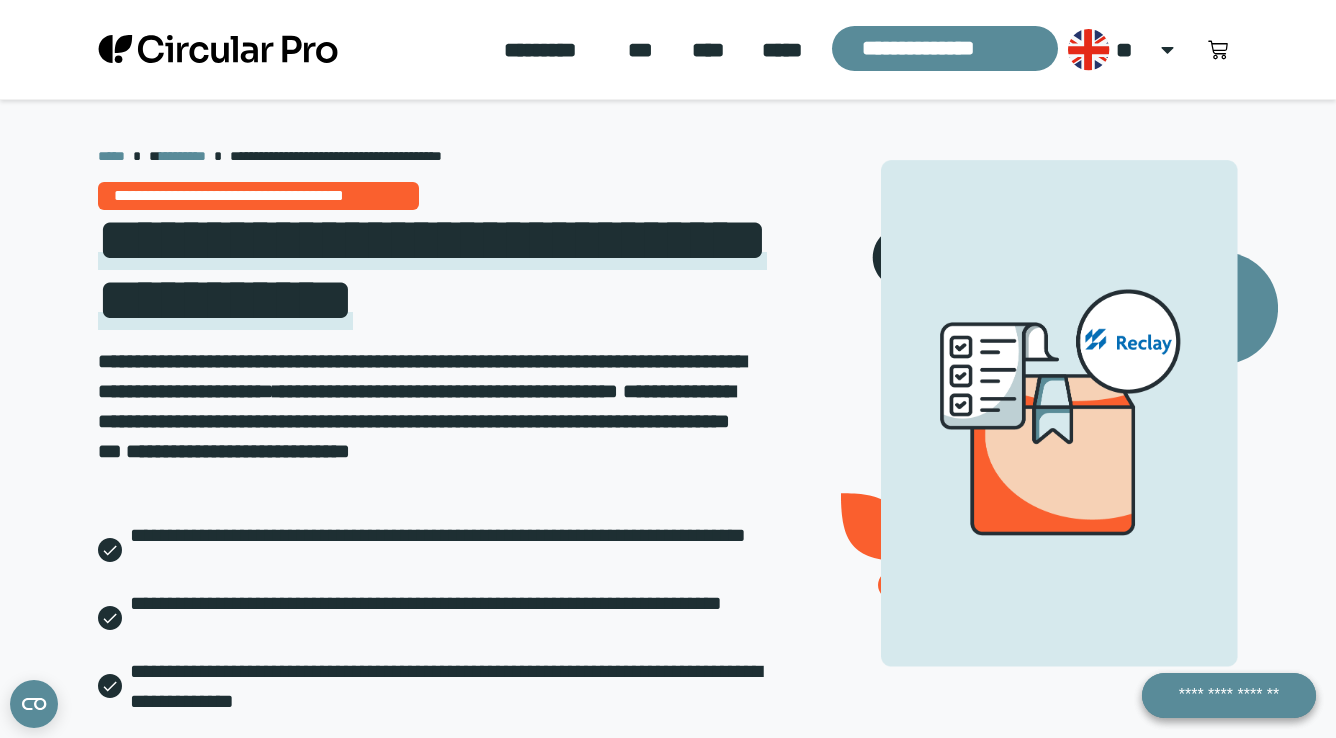 scroll, scrollTop: 0, scrollLeft: 0, axis: both 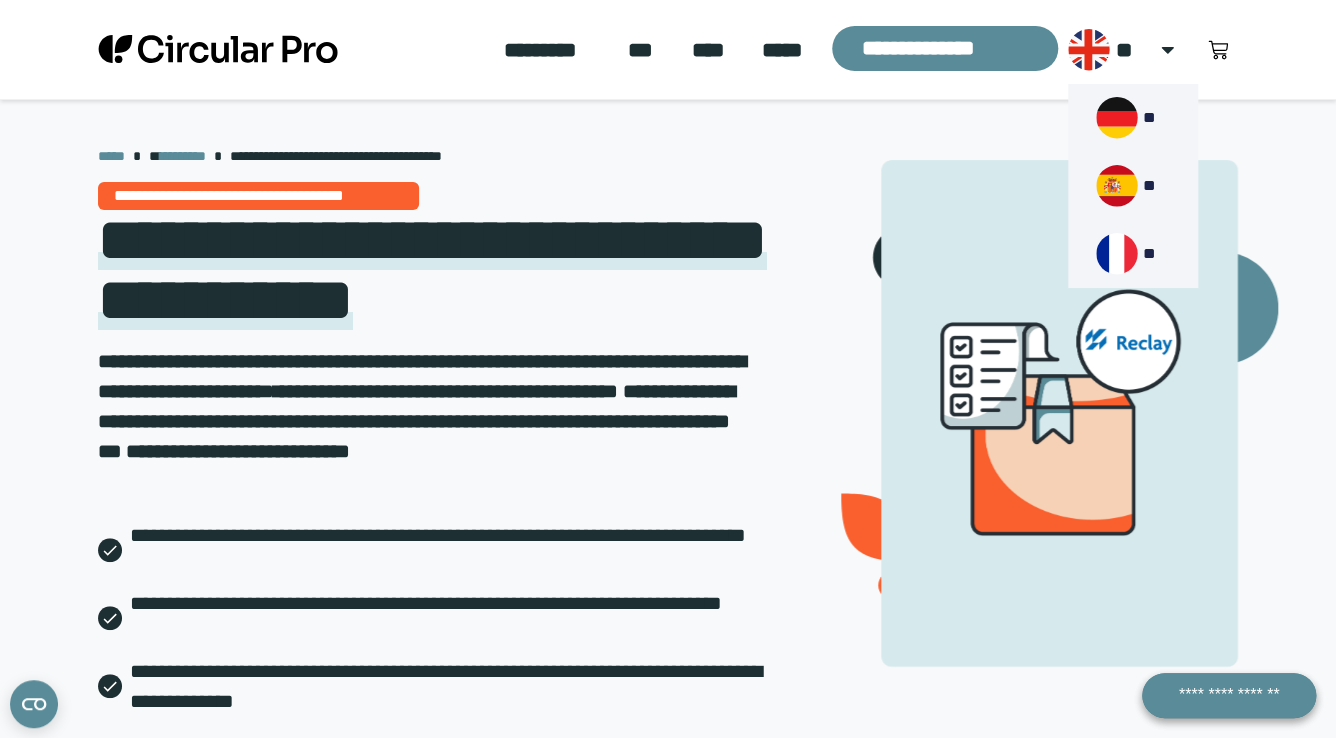 click 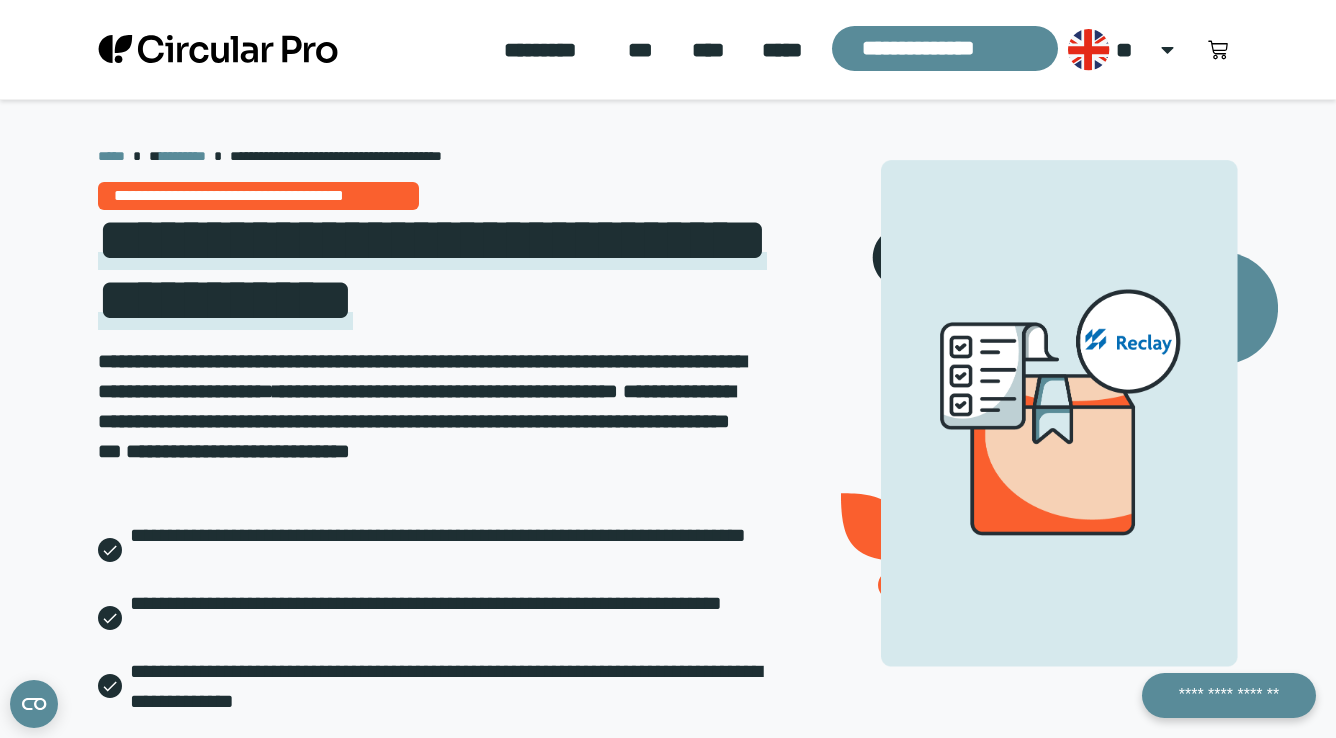 scroll, scrollTop: 0, scrollLeft: 0, axis: both 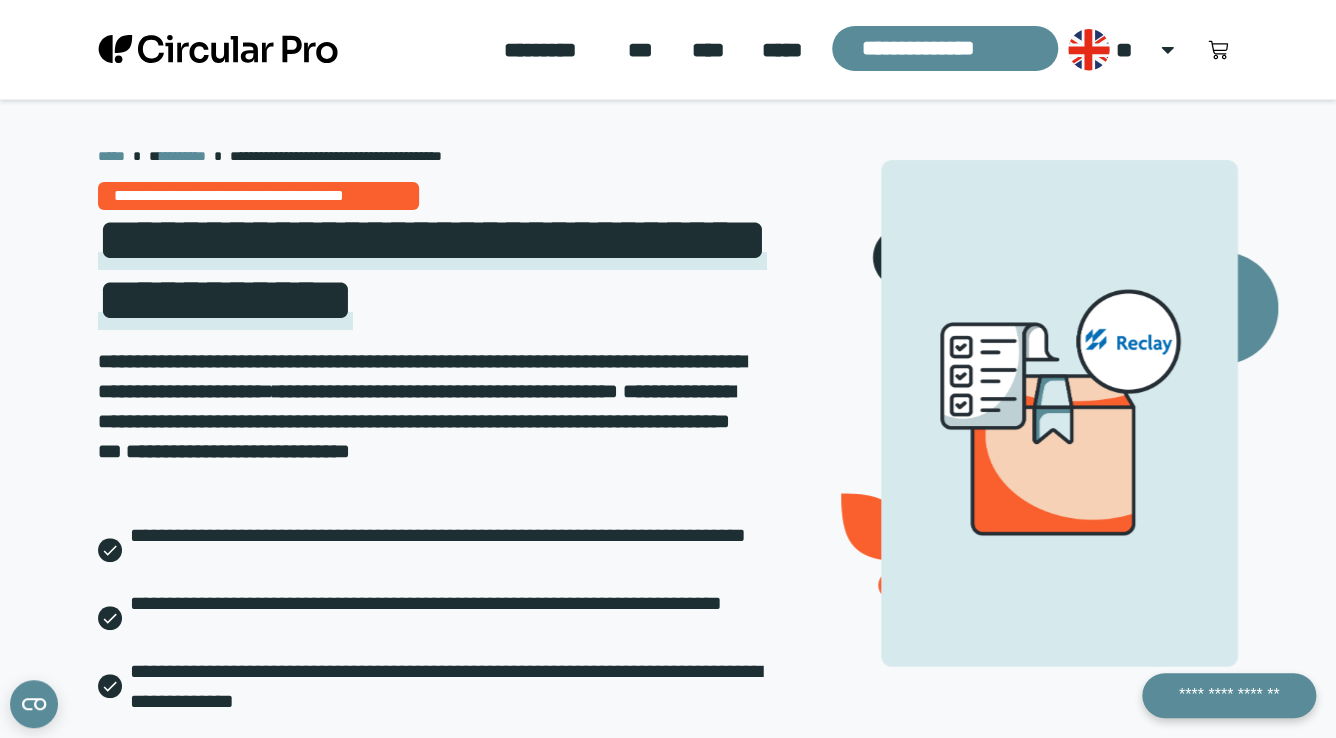 click 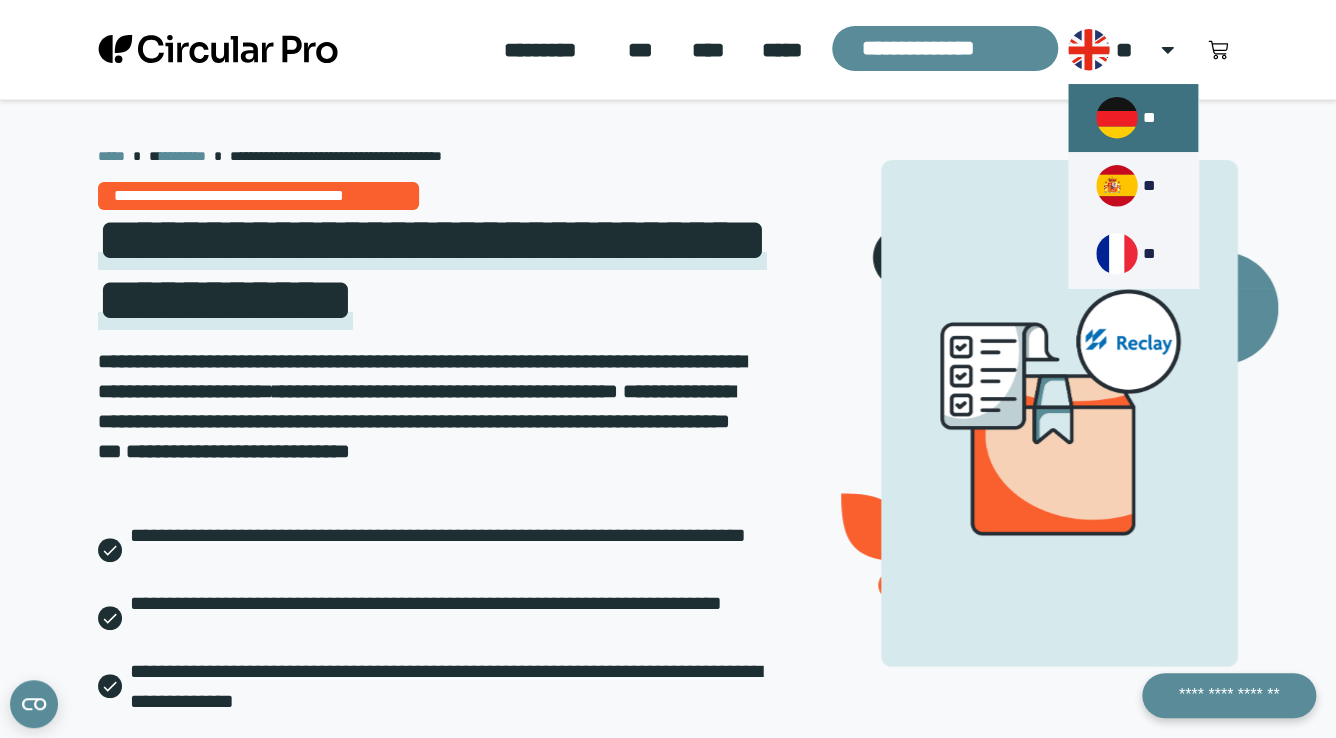 click on "**" 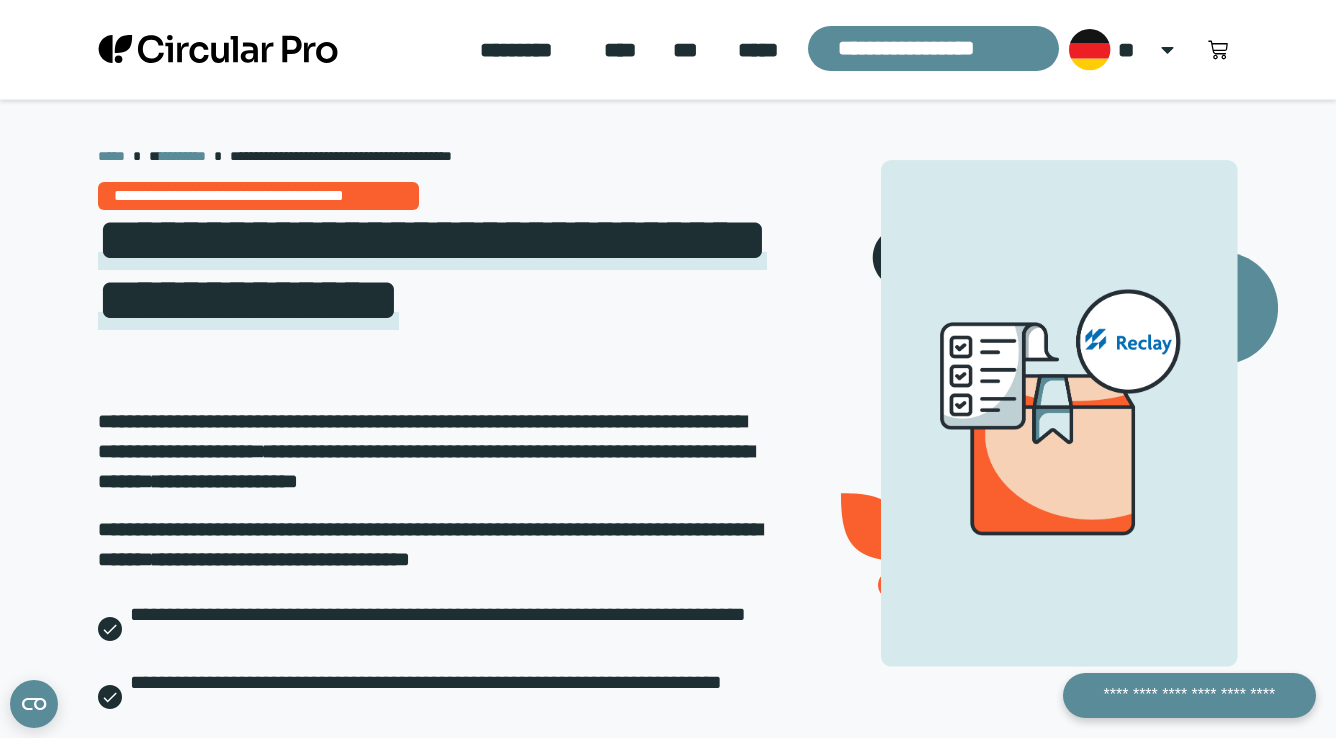 scroll, scrollTop: 0, scrollLeft: 0, axis: both 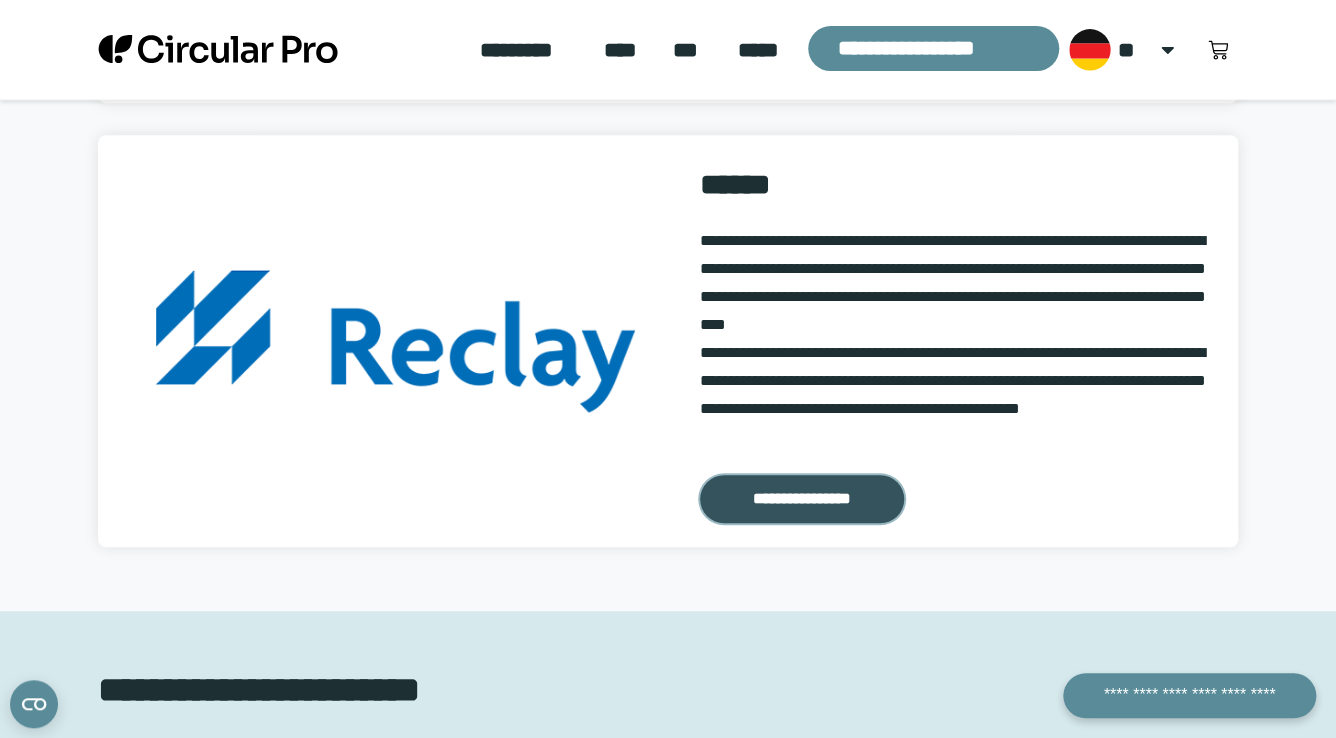 click on "**********" at bounding box center [802, 499] 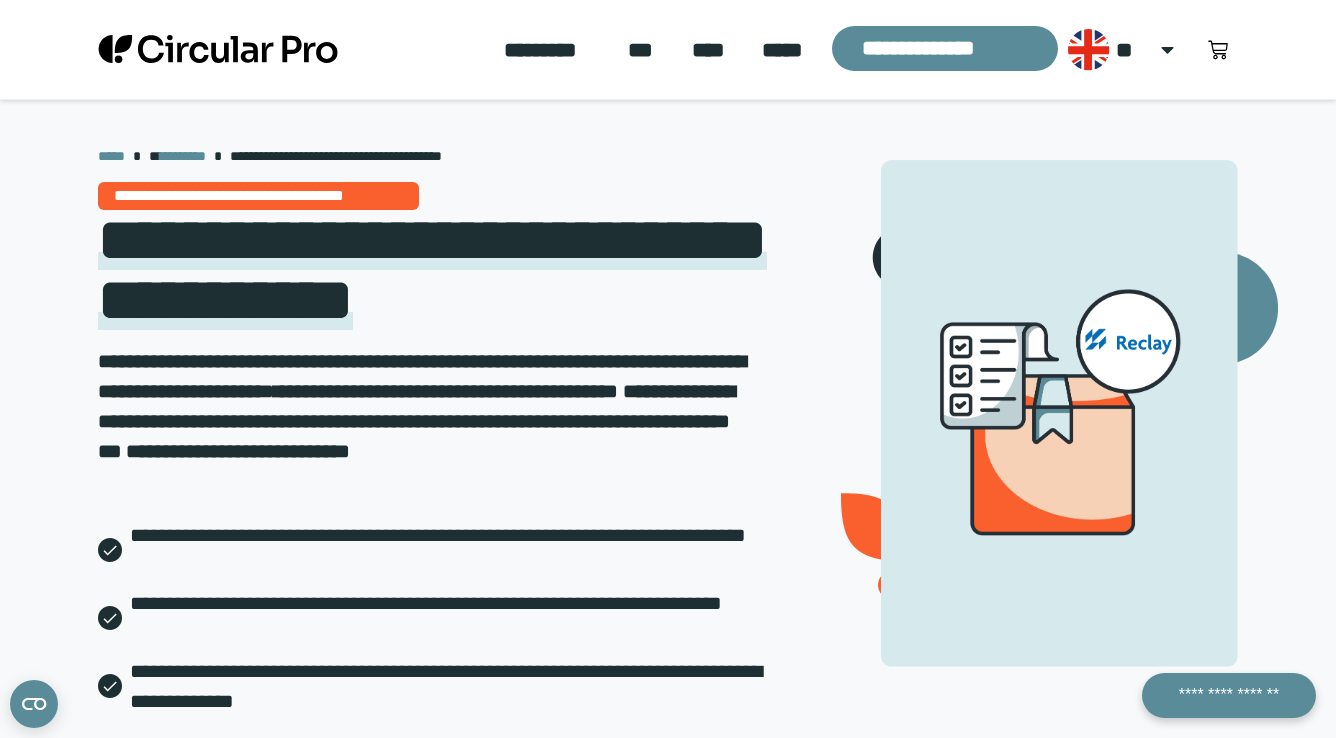 scroll, scrollTop: 0, scrollLeft: 0, axis: both 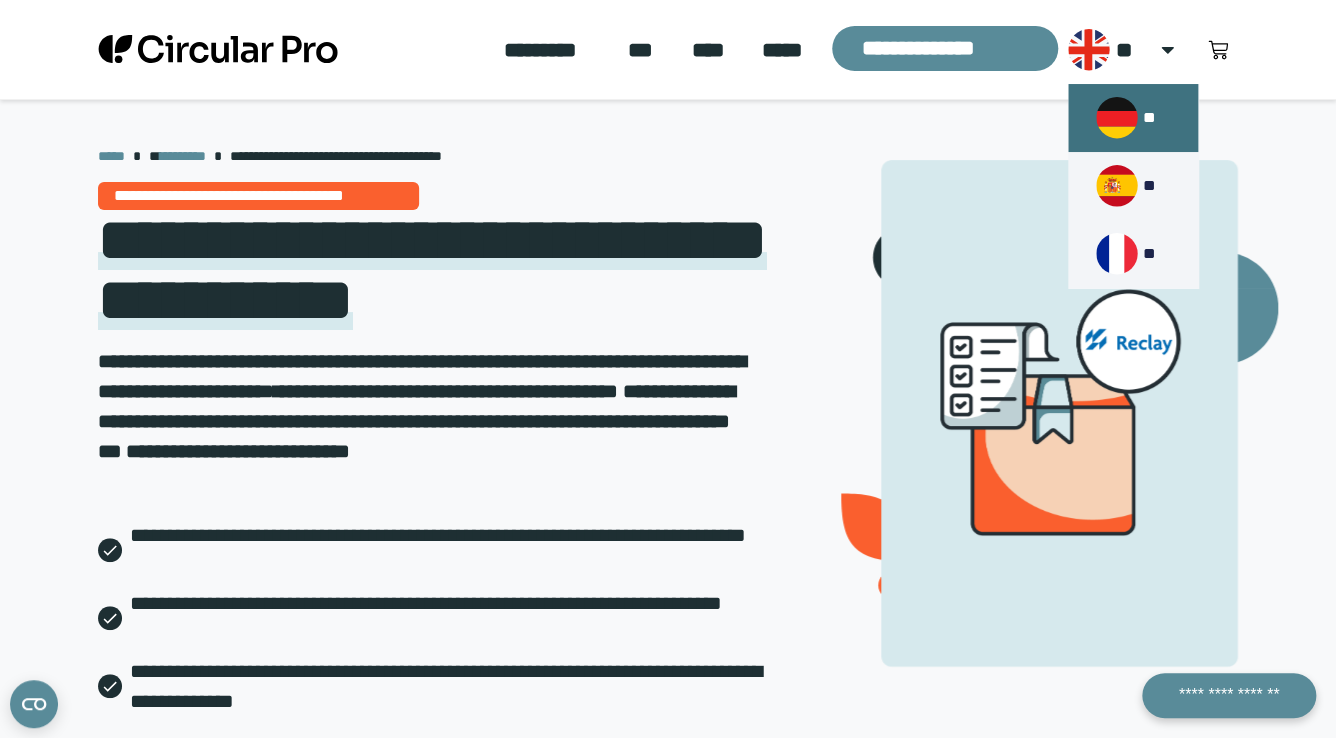 click on "**" 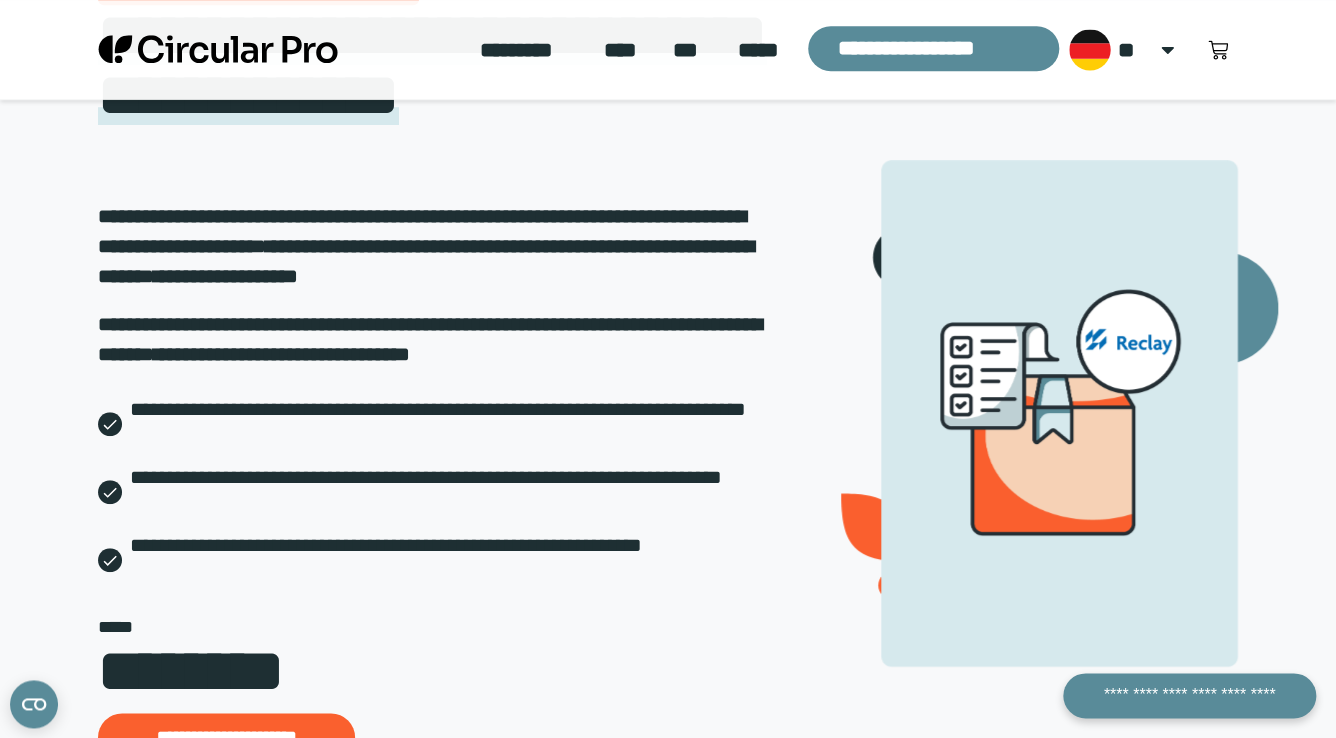 scroll, scrollTop: 363, scrollLeft: 0, axis: vertical 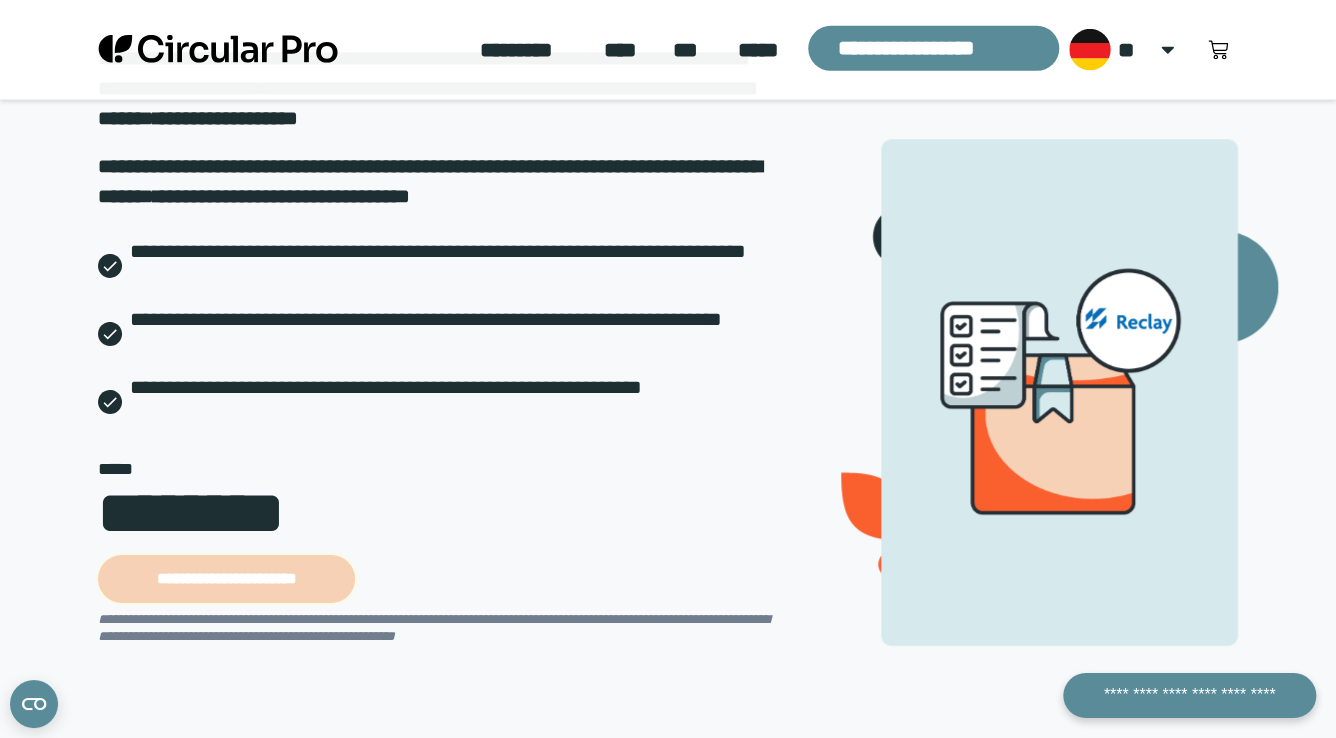 click on "**********" at bounding box center (226, 579) 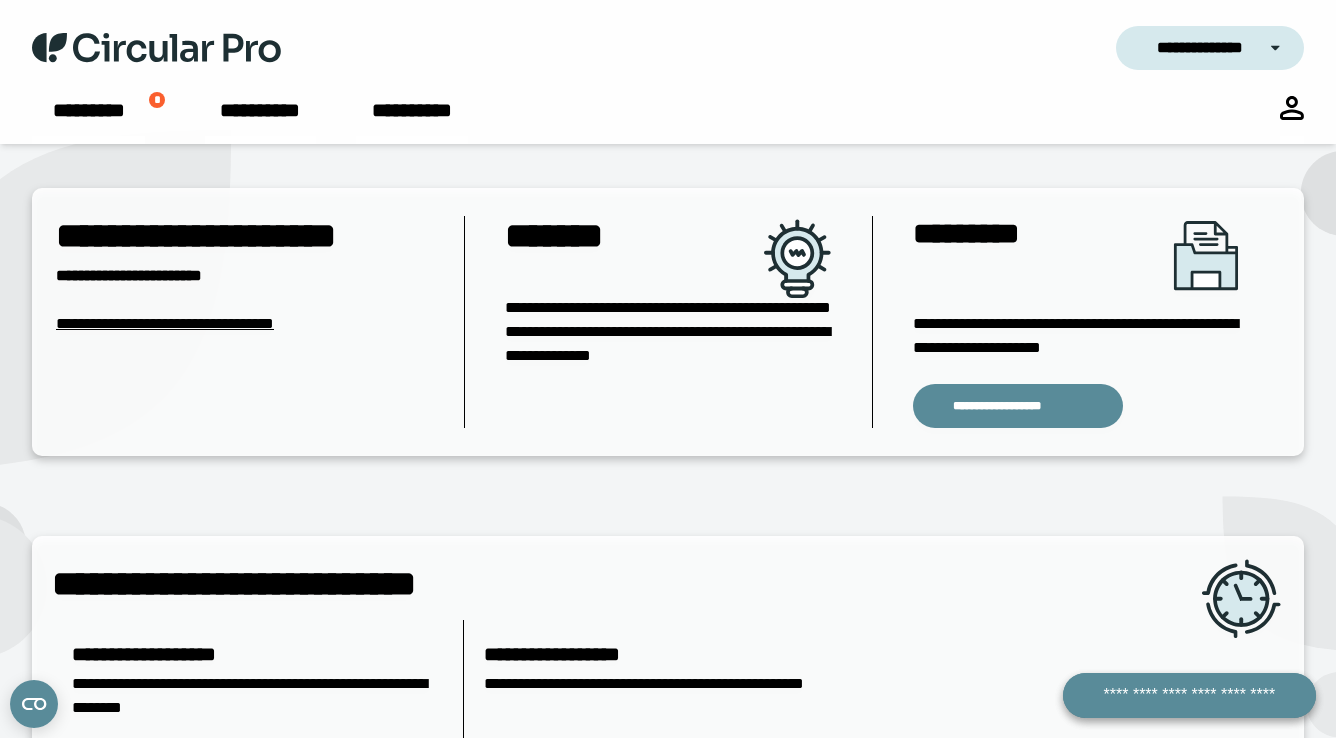 scroll, scrollTop: 0, scrollLeft: 0, axis: both 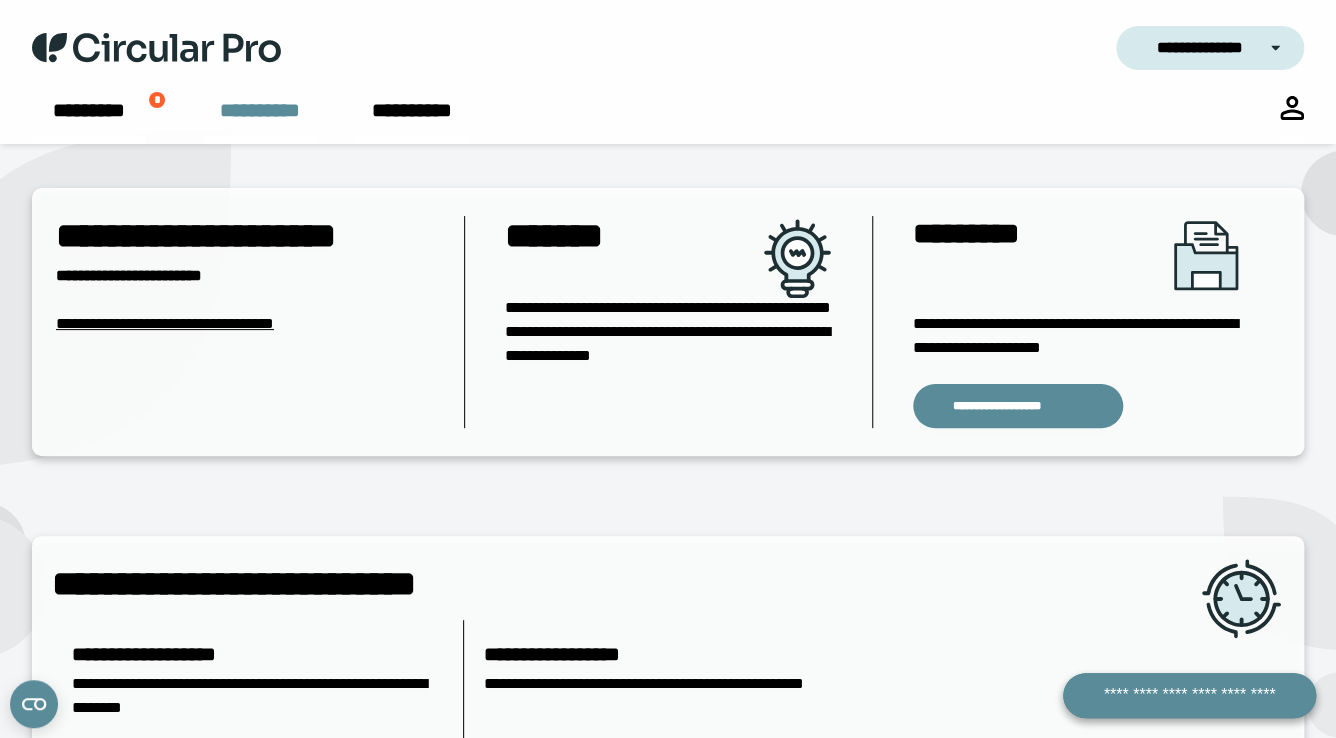 click on "**********" at bounding box center [260, 120] 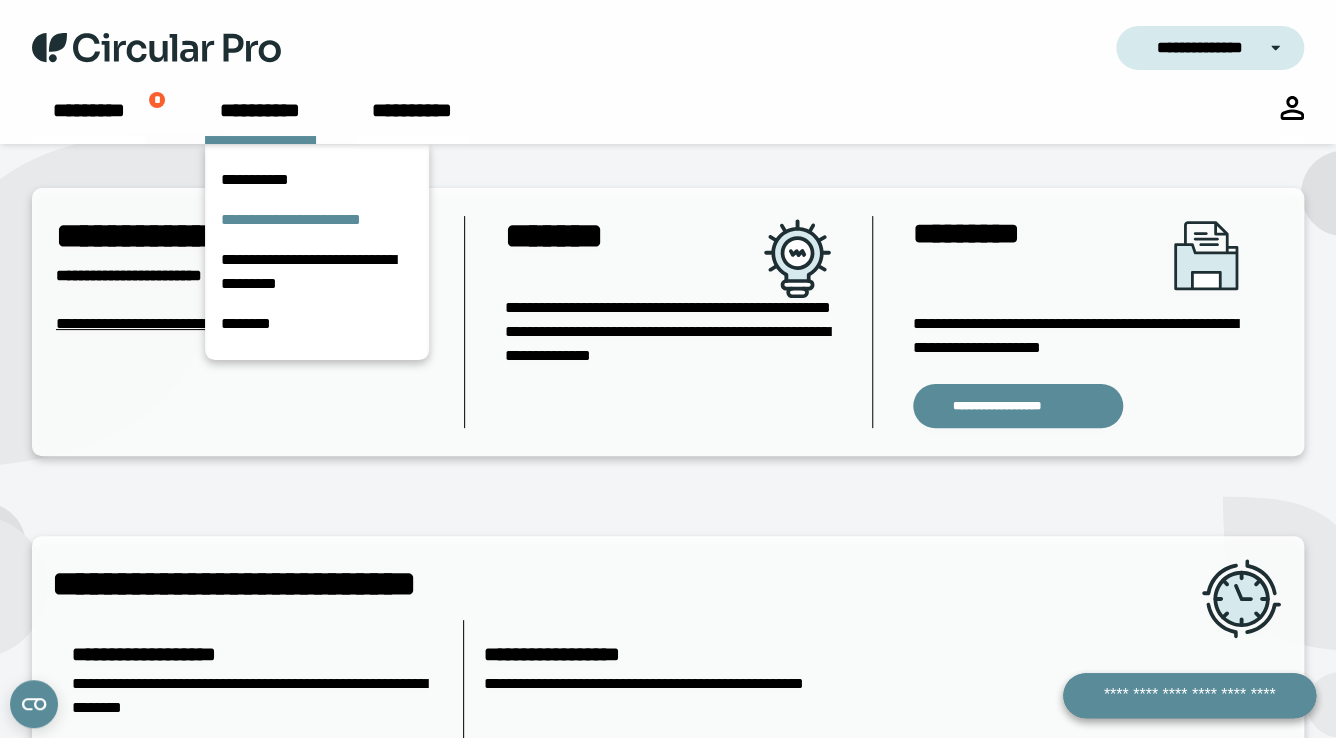 click on "**********" at bounding box center [317, 220] 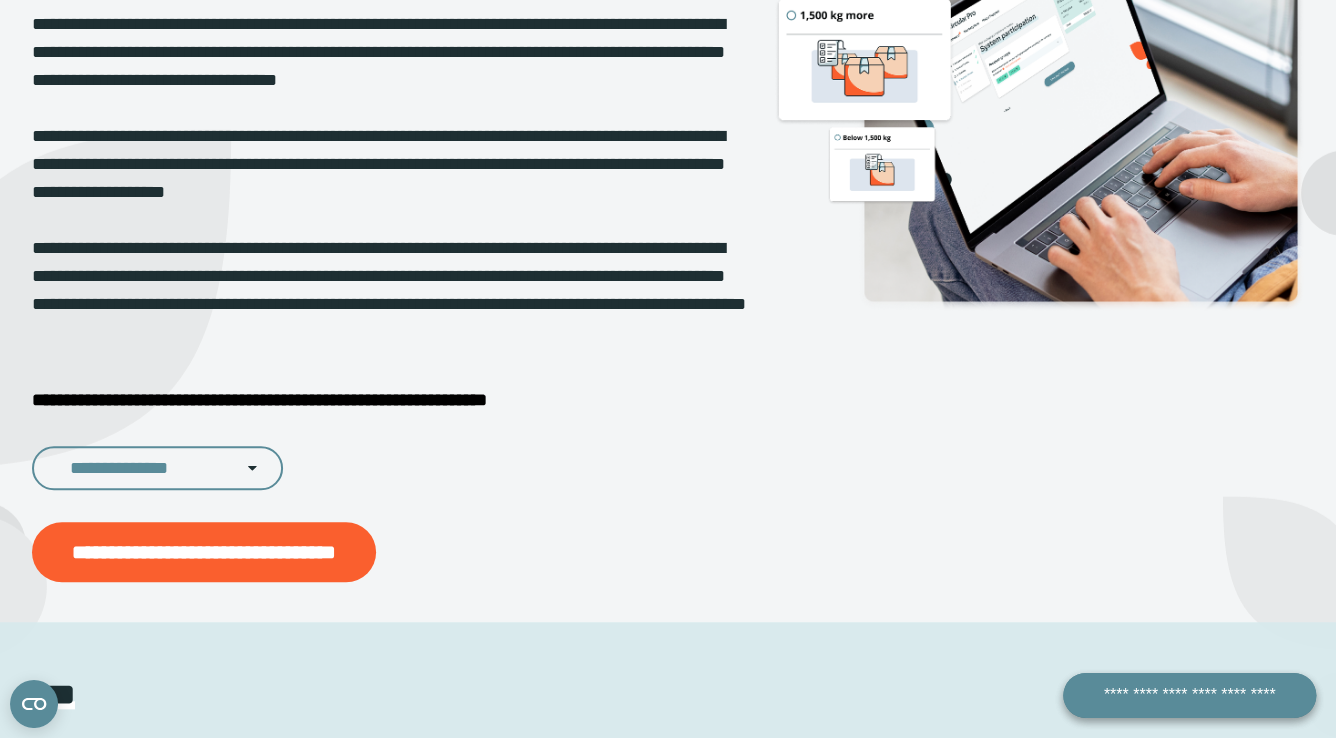 scroll, scrollTop: 386, scrollLeft: 0, axis: vertical 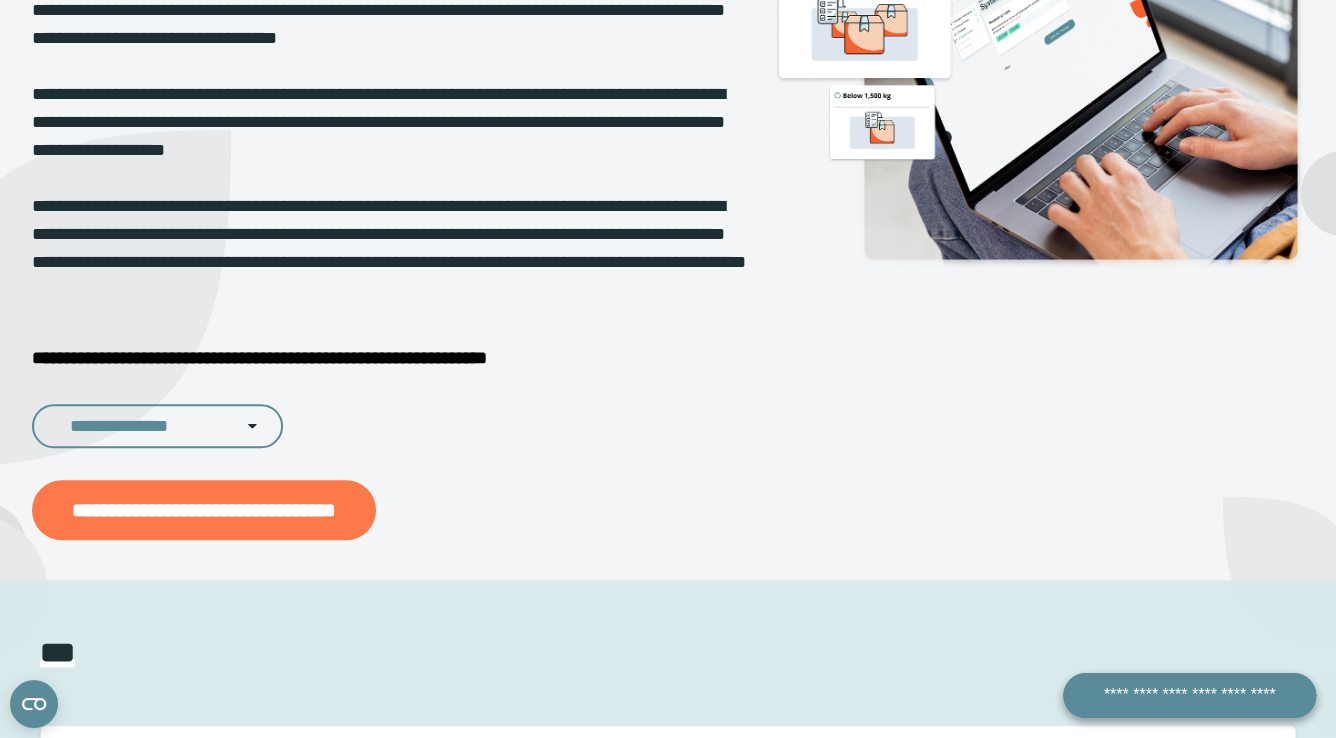 click on "**********" at bounding box center [204, 510] 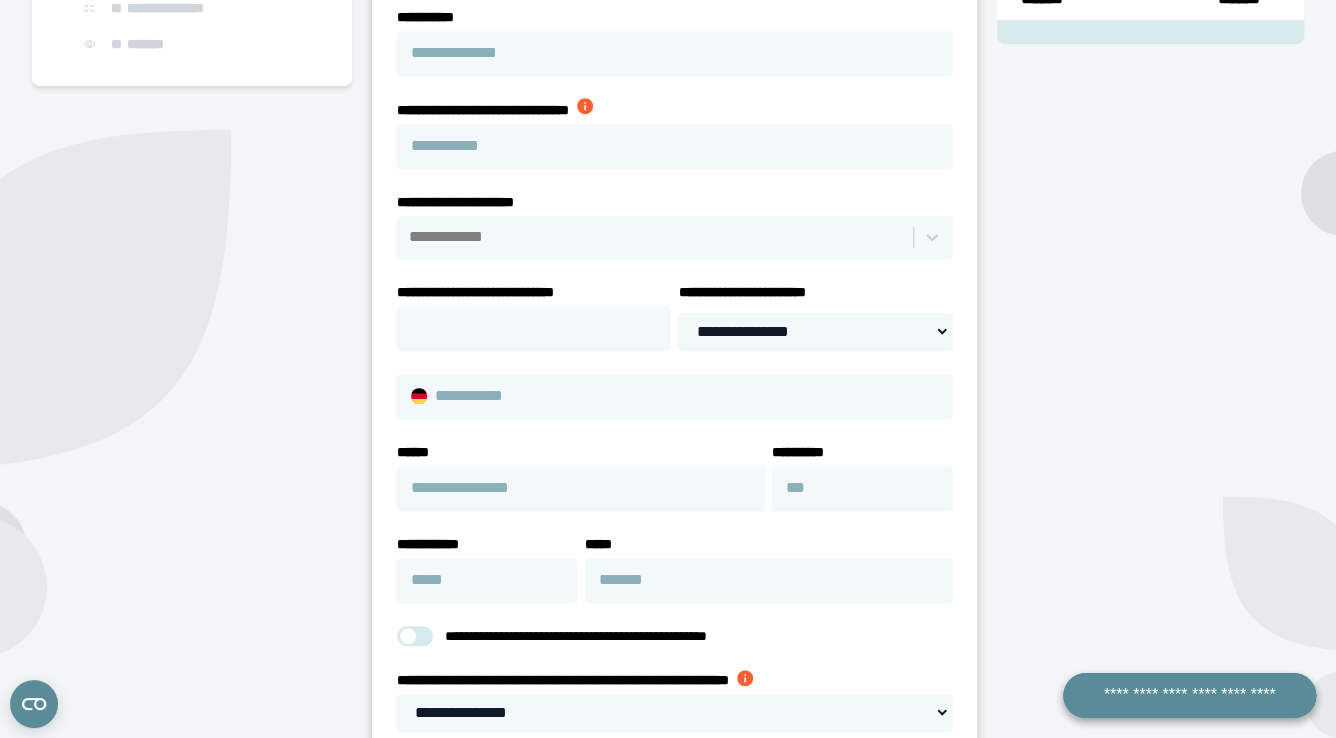 click at bounding box center (656, 237) 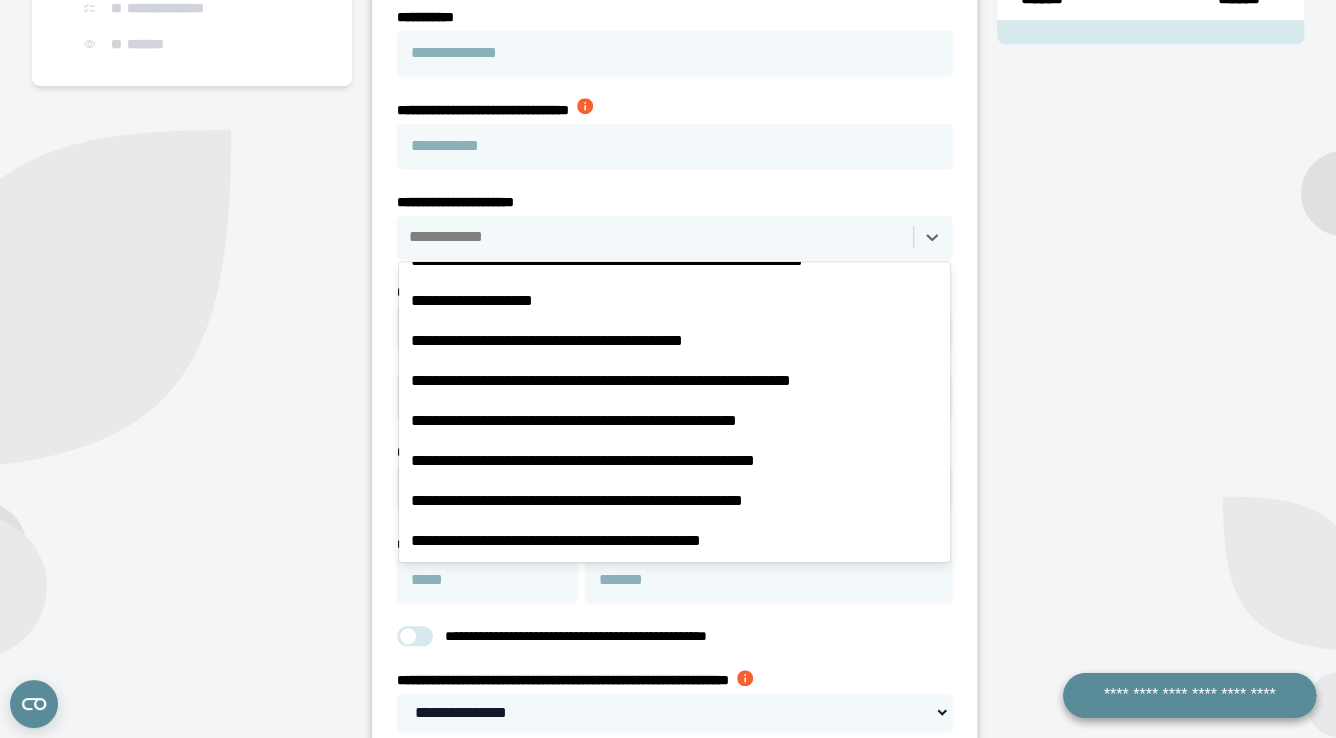 scroll, scrollTop: 21391, scrollLeft: 0, axis: vertical 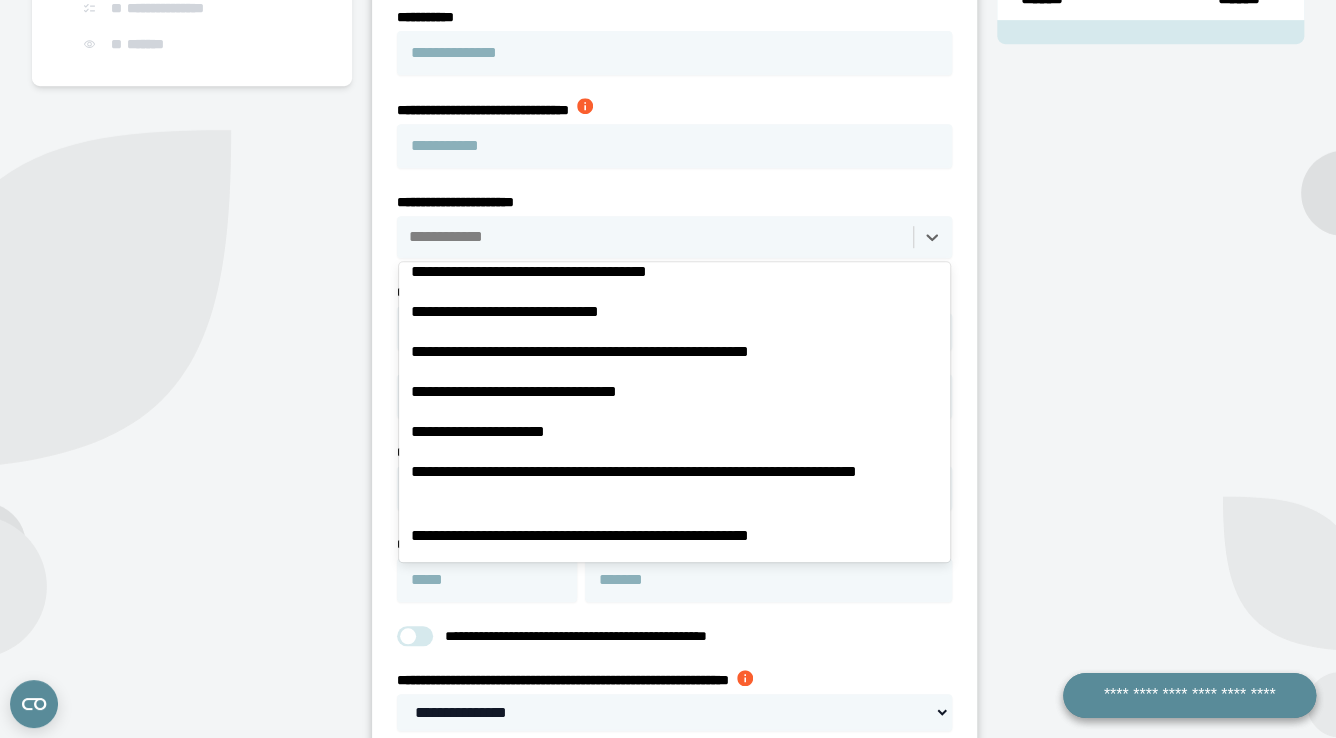 click on "**********" at bounding box center [674, 396] 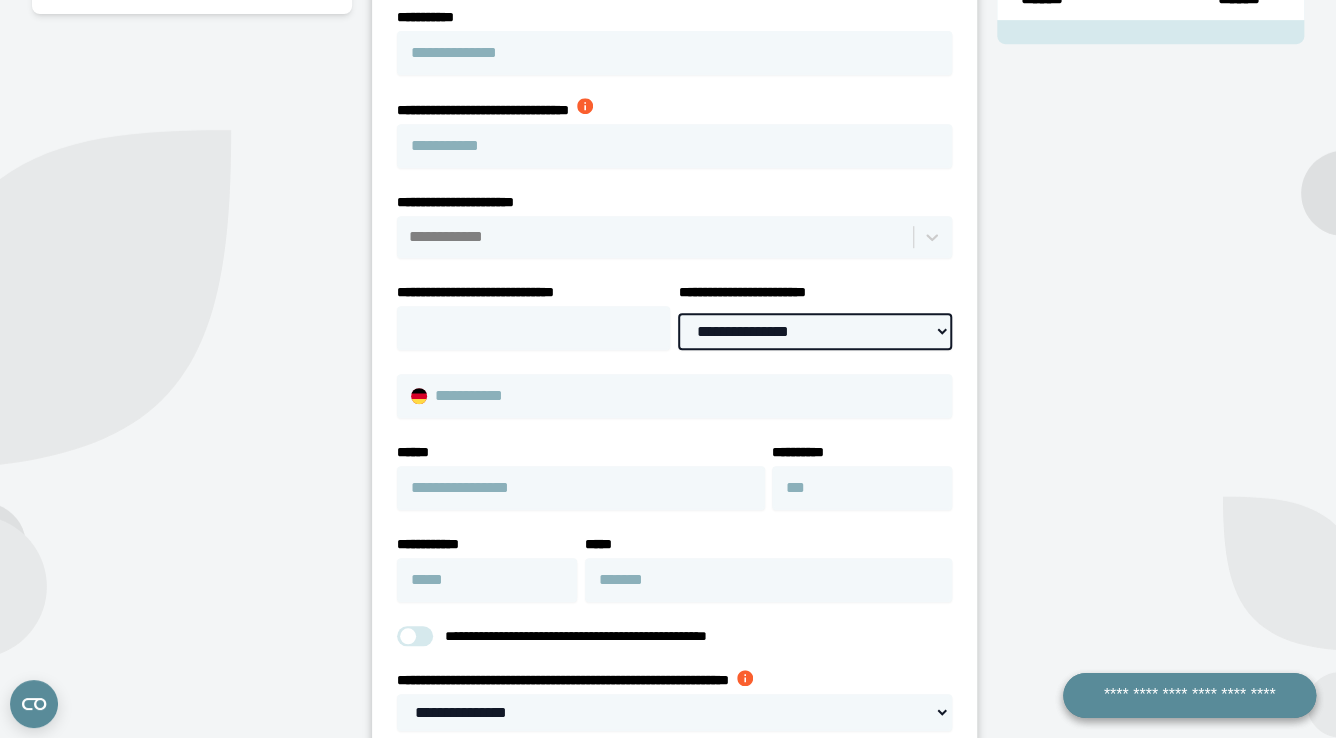 click on "**********" at bounding box center [814, 331] 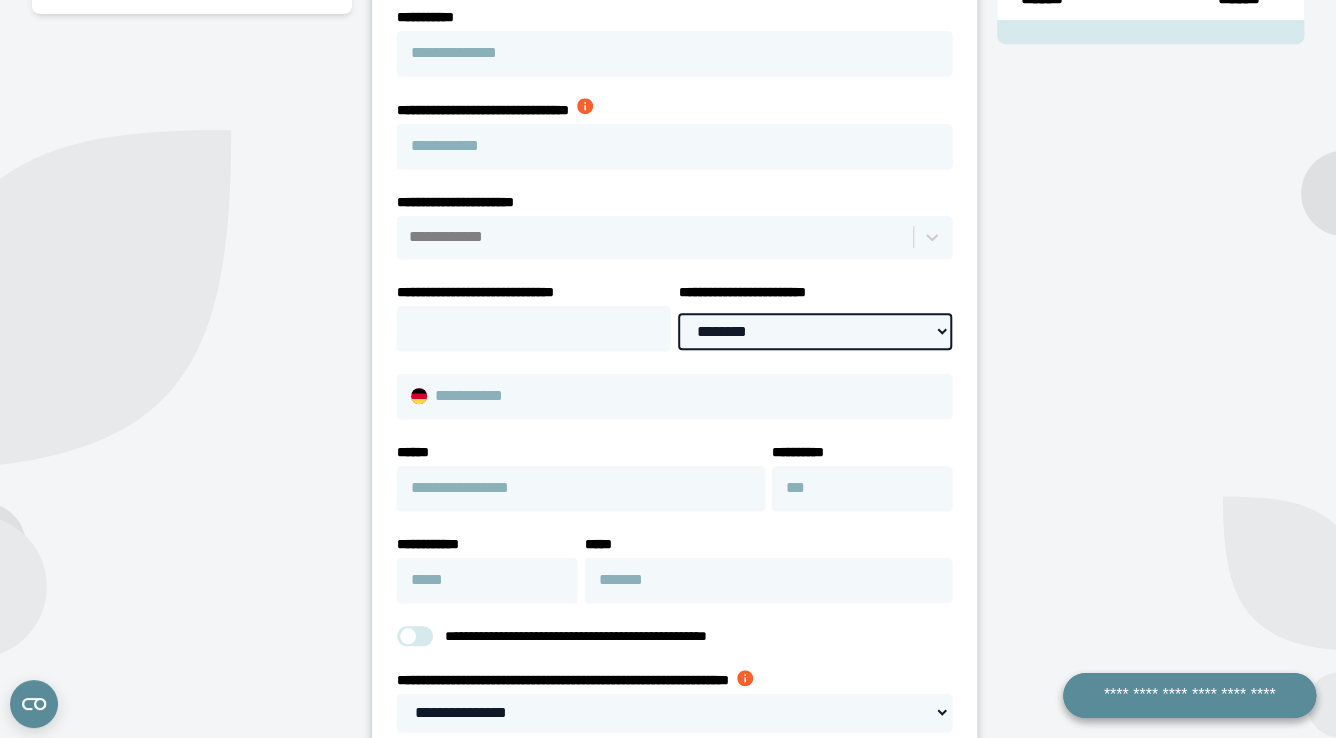 click on "********" at bounding box center [0, 0] 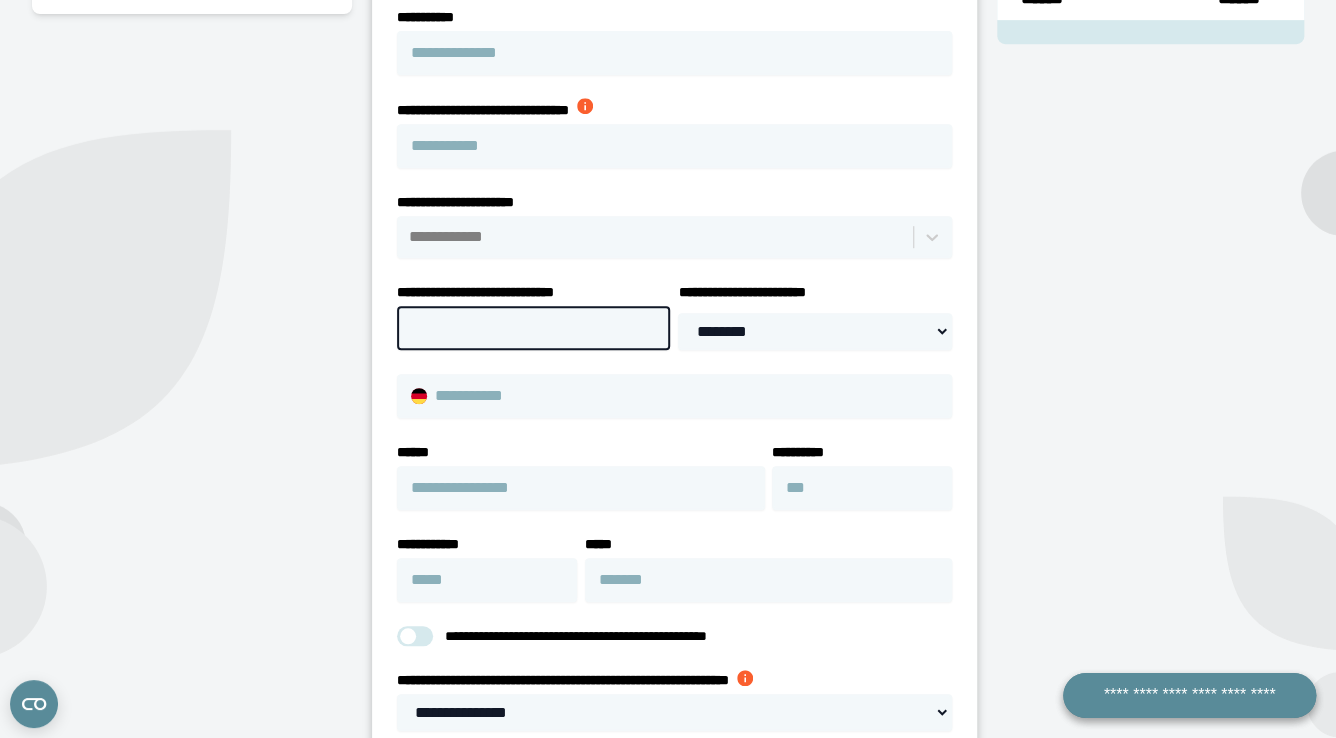 click on "**********" at bounding box center (533, 328) 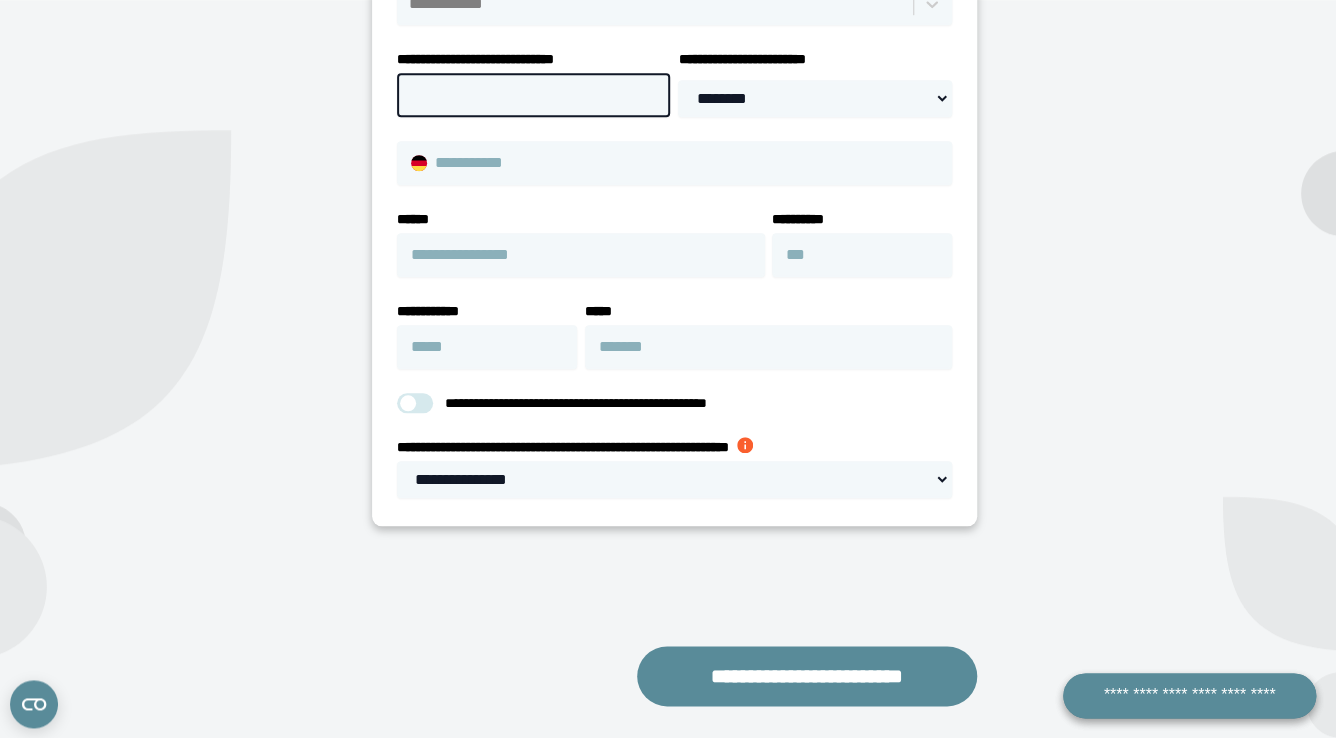 scroll, scrollTop: 631, scrollLeft: 0, axis: vertical 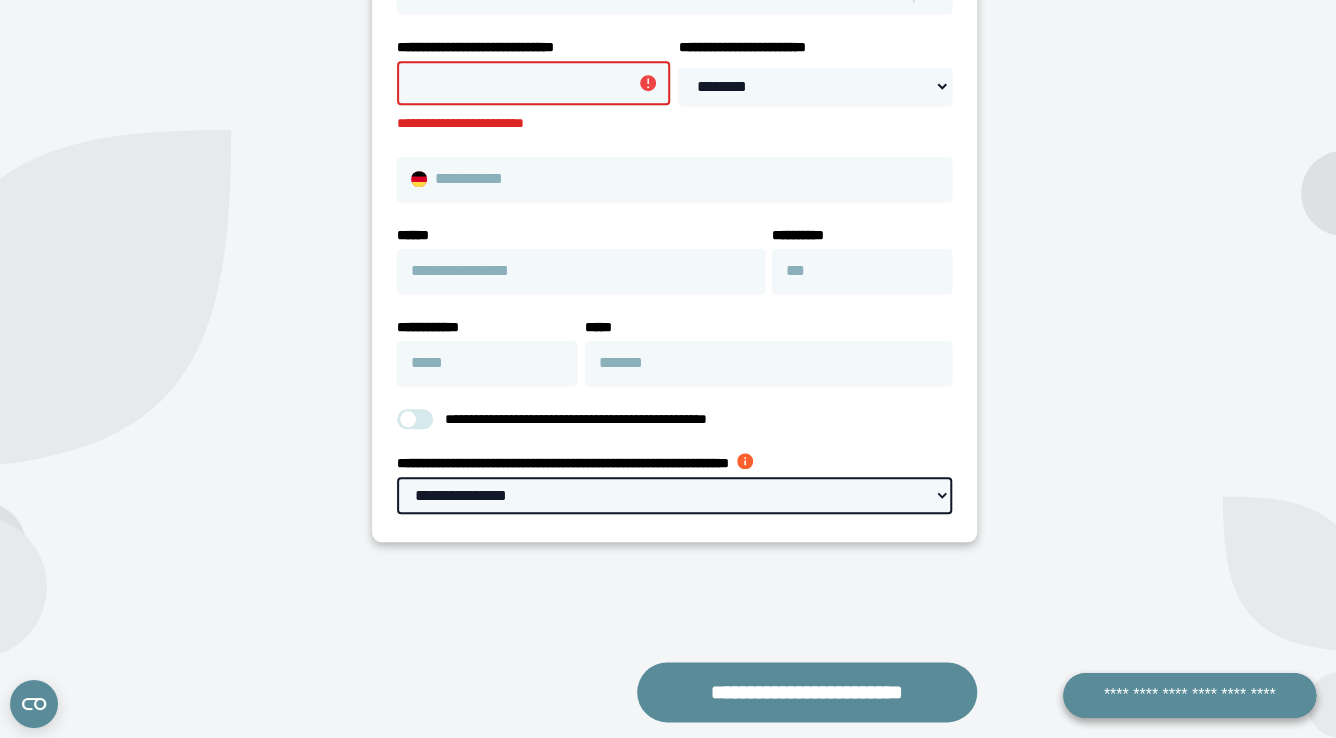 click on "**********" at bounding box center [674, 495] 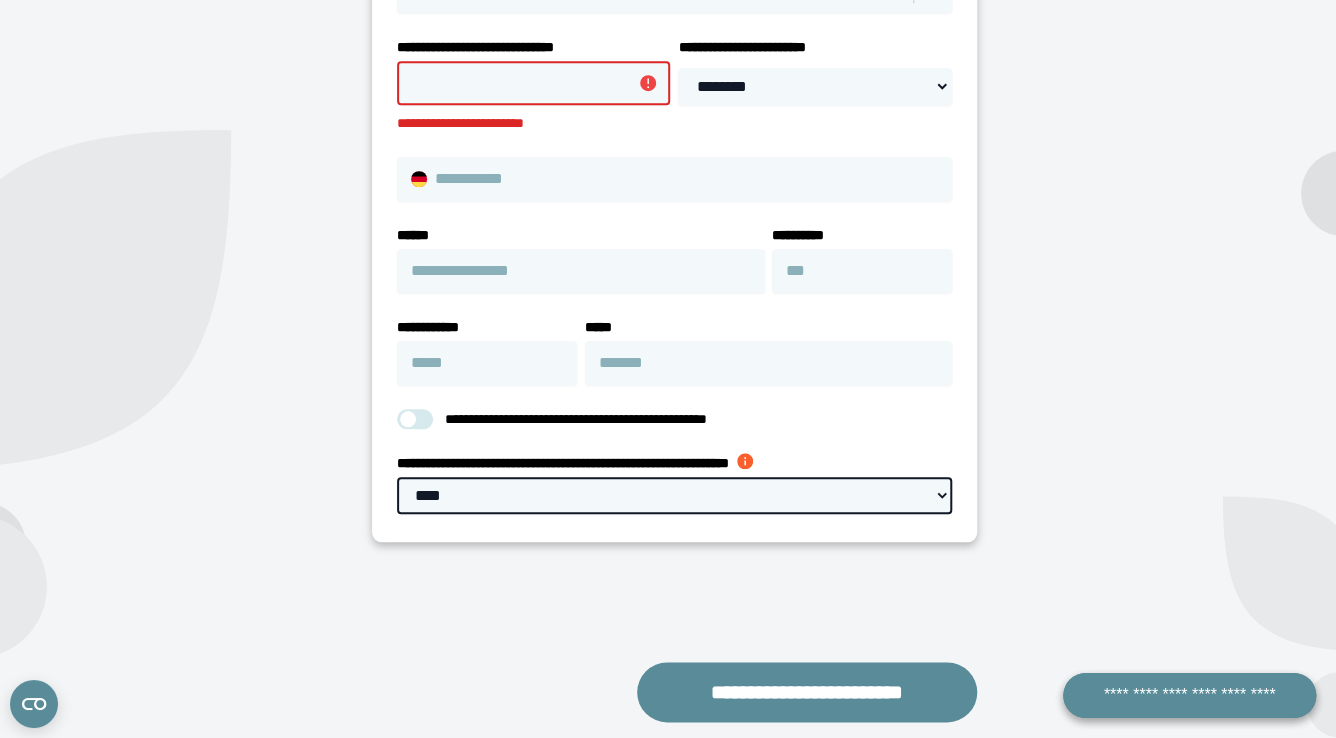 click on "****" at bounding box center (0, 0) 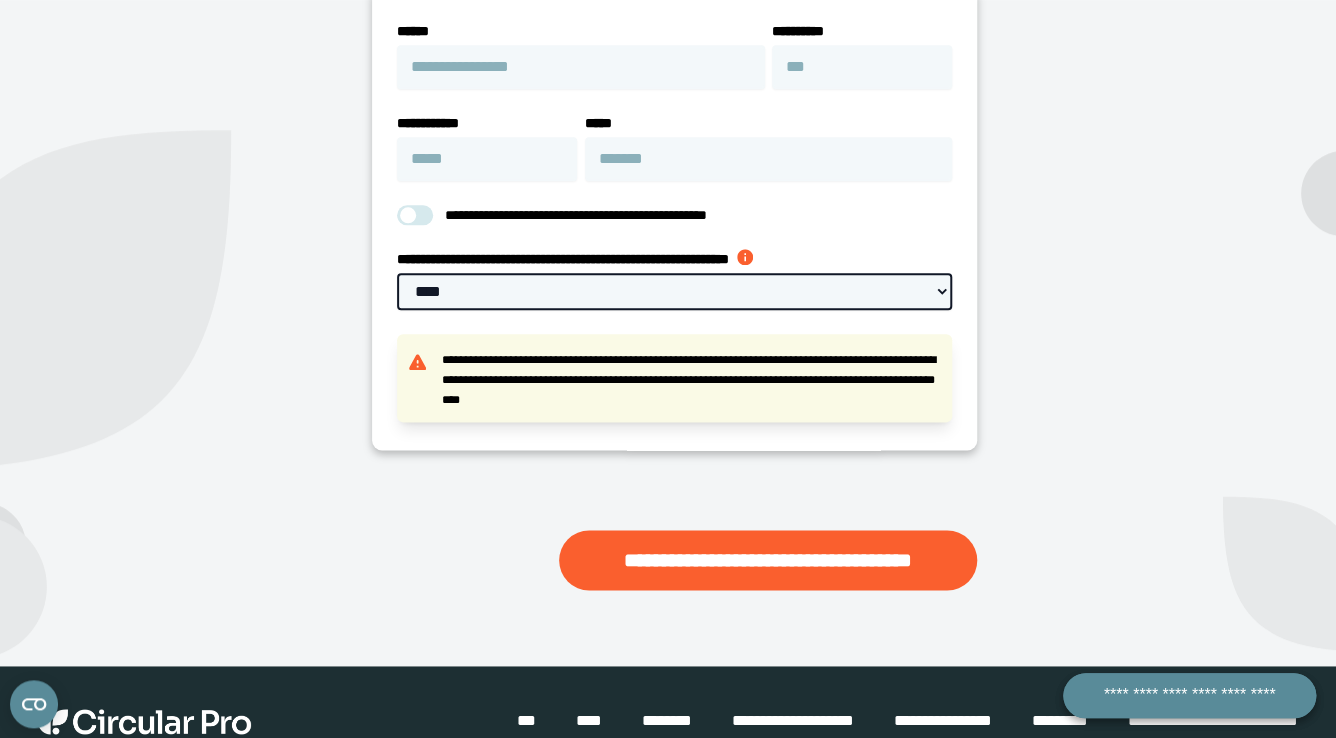 scroll, scrollTop: 836, scrollLeft: 0, axis: vertical 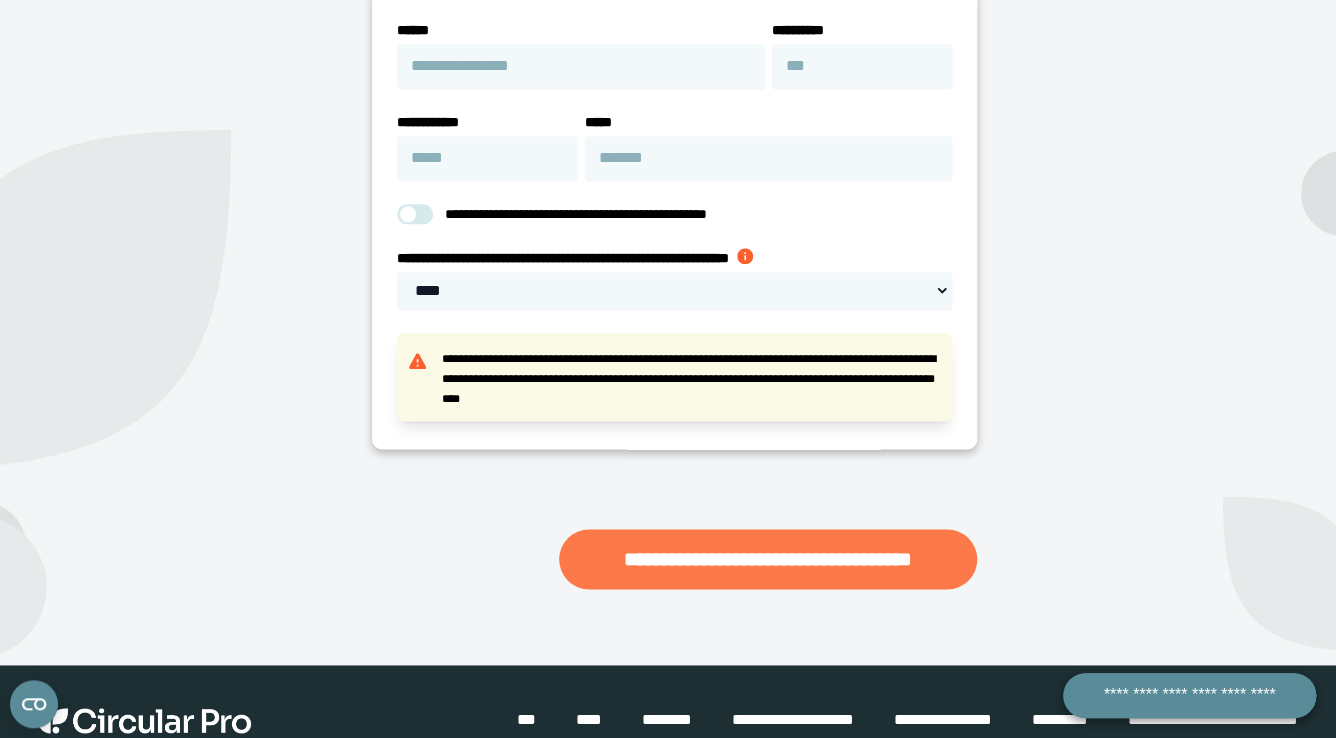 click on "**********" at bounding box center (767, 559) 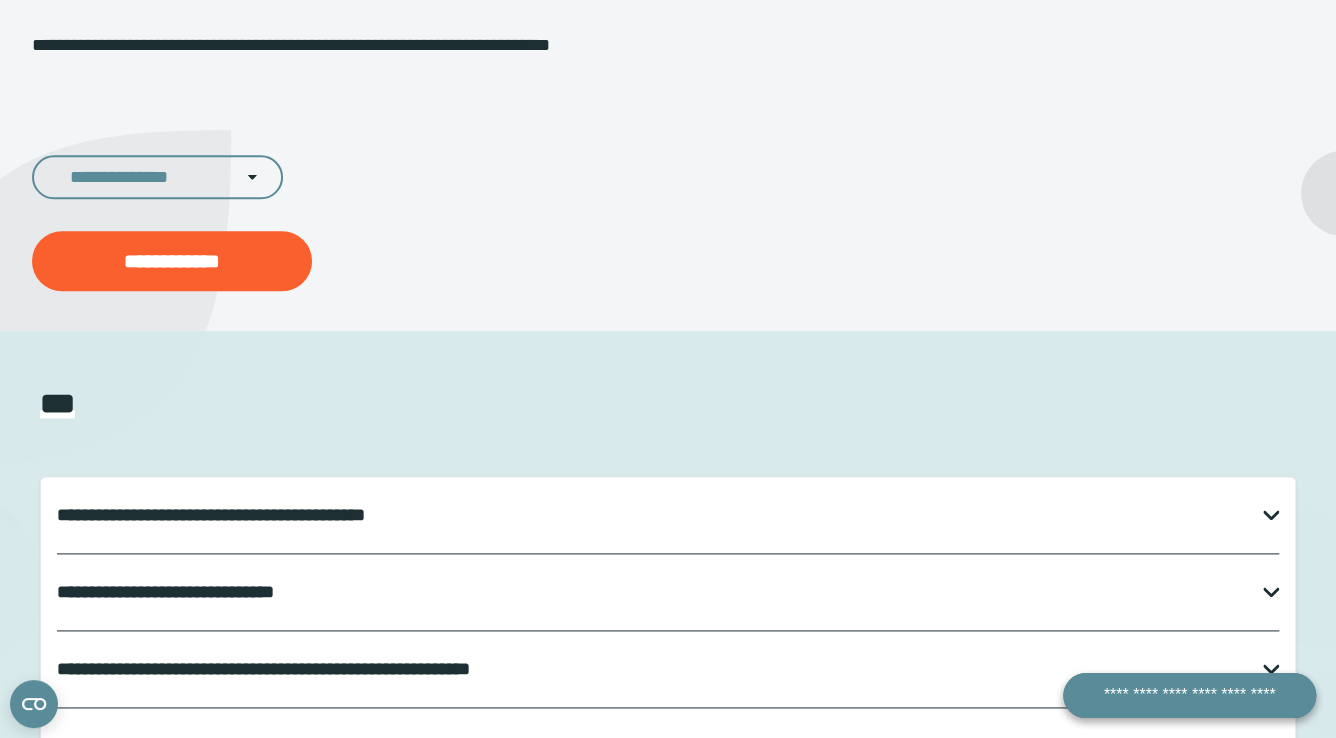 scroll, scrollTop: 760, scrollLeft: 0, axis: vertical 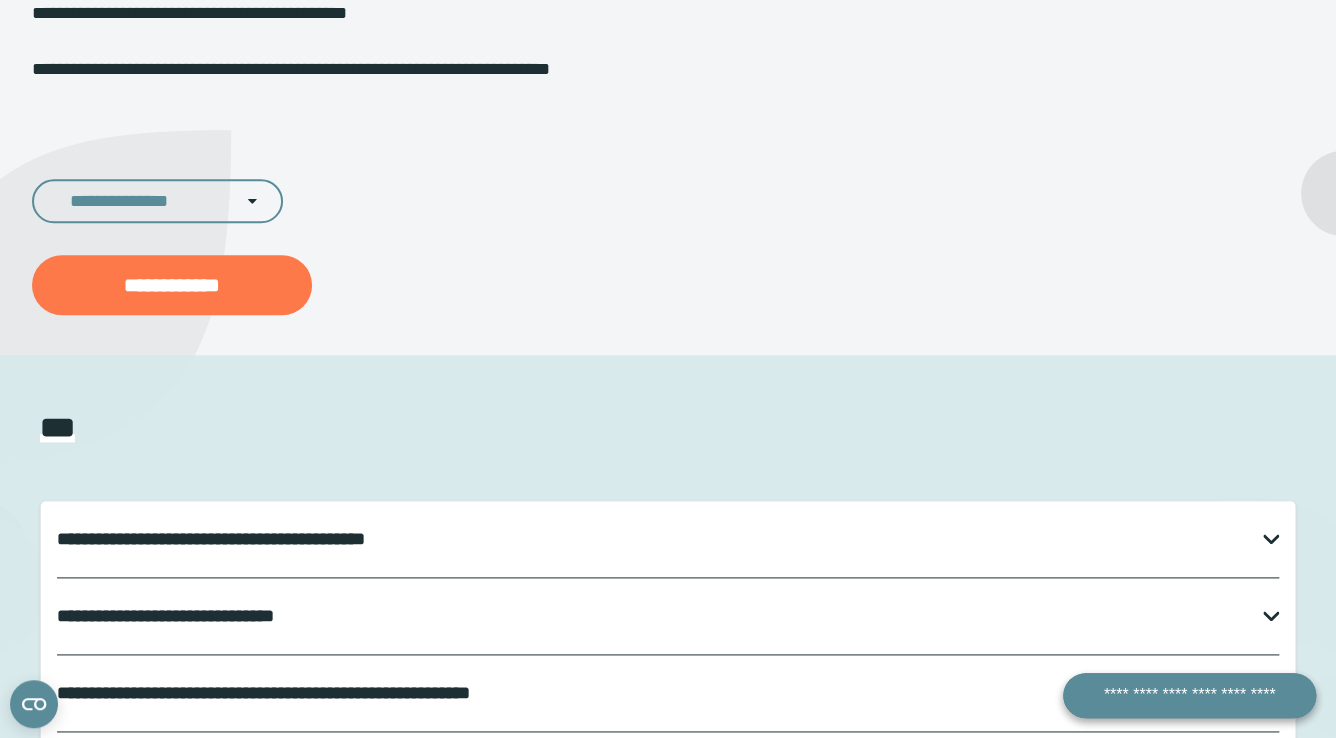 click on "**********" at bounding box center (172, 285) 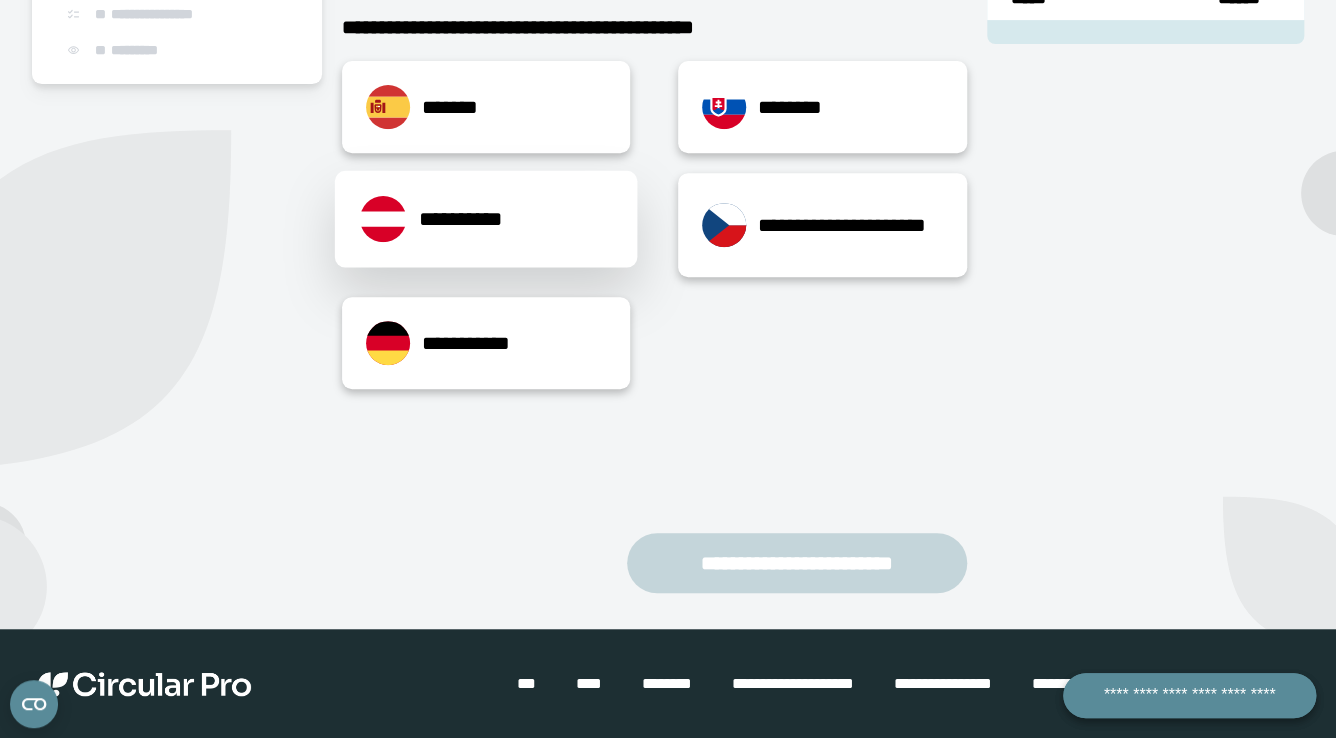 click on "**********" at bounding box center (486, 219) 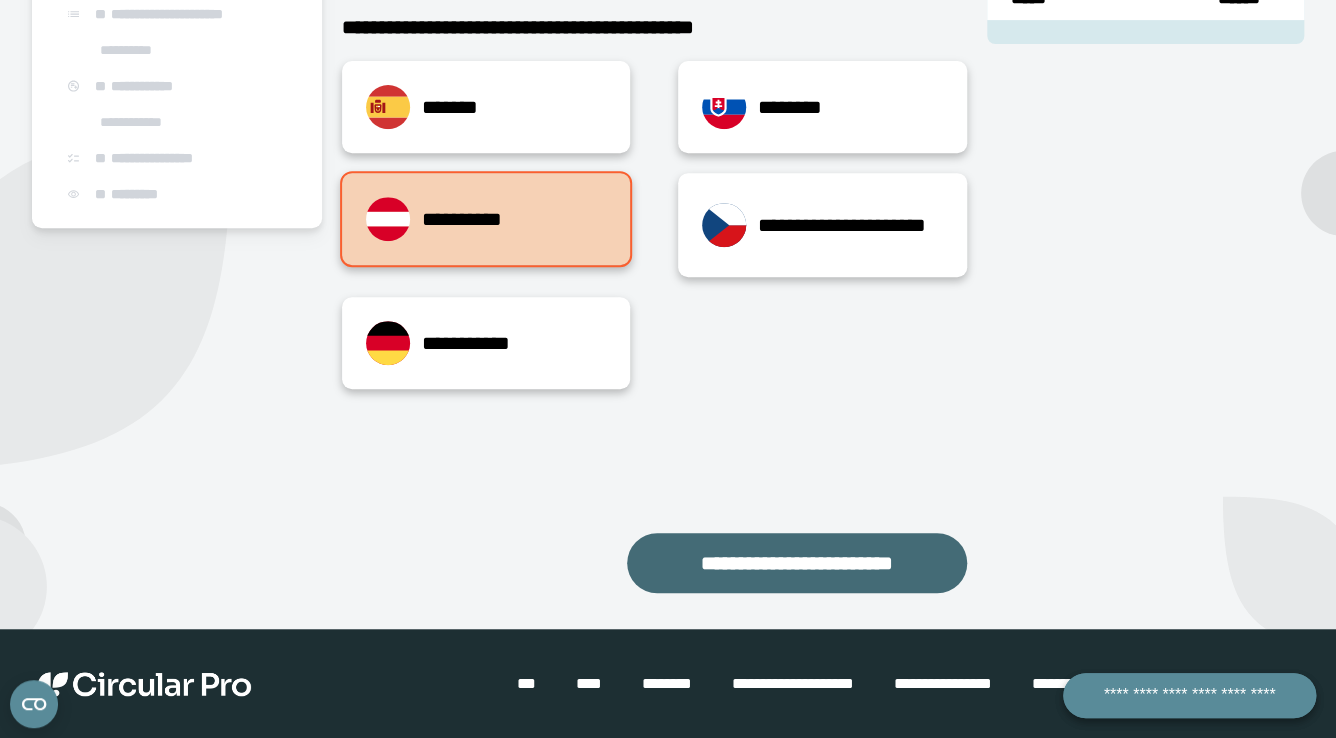 click on "**********" at bounding box center [797, 563] 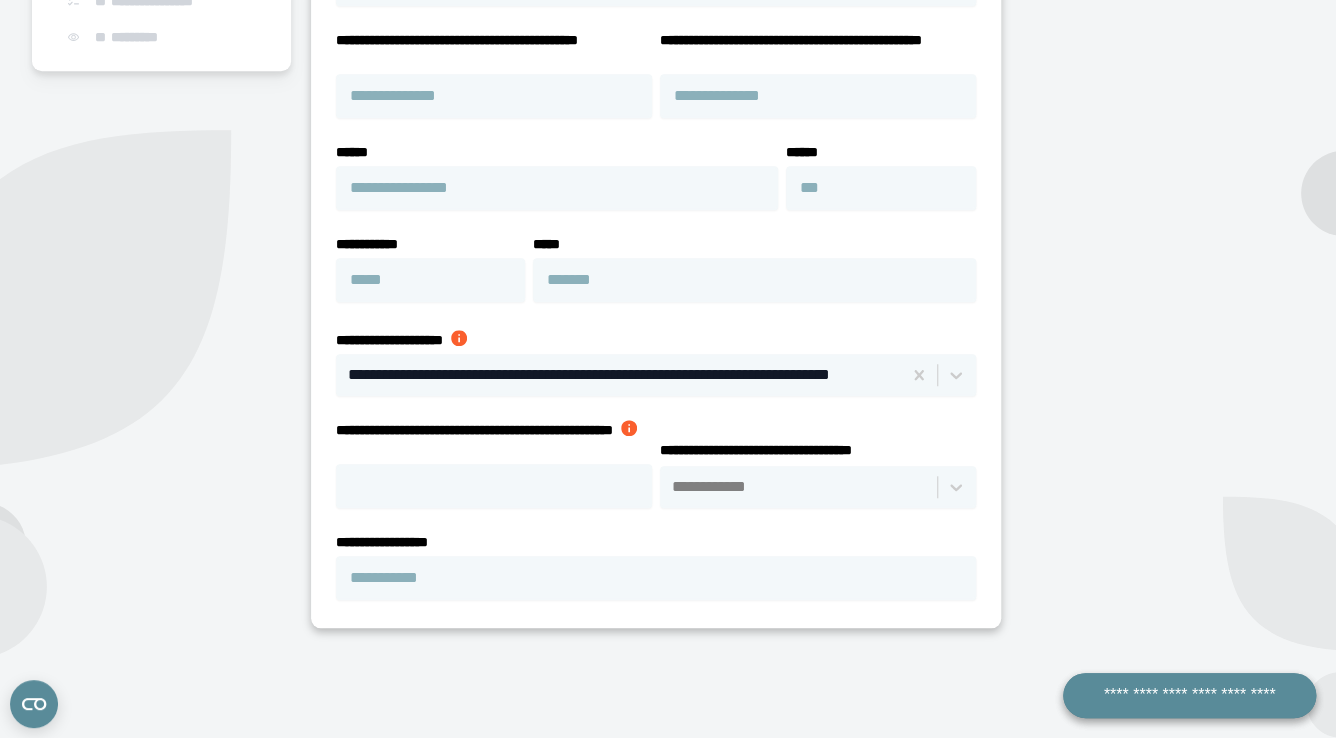 scroll, scrollTop: 500, scrollLeft: 0, axis: vertical 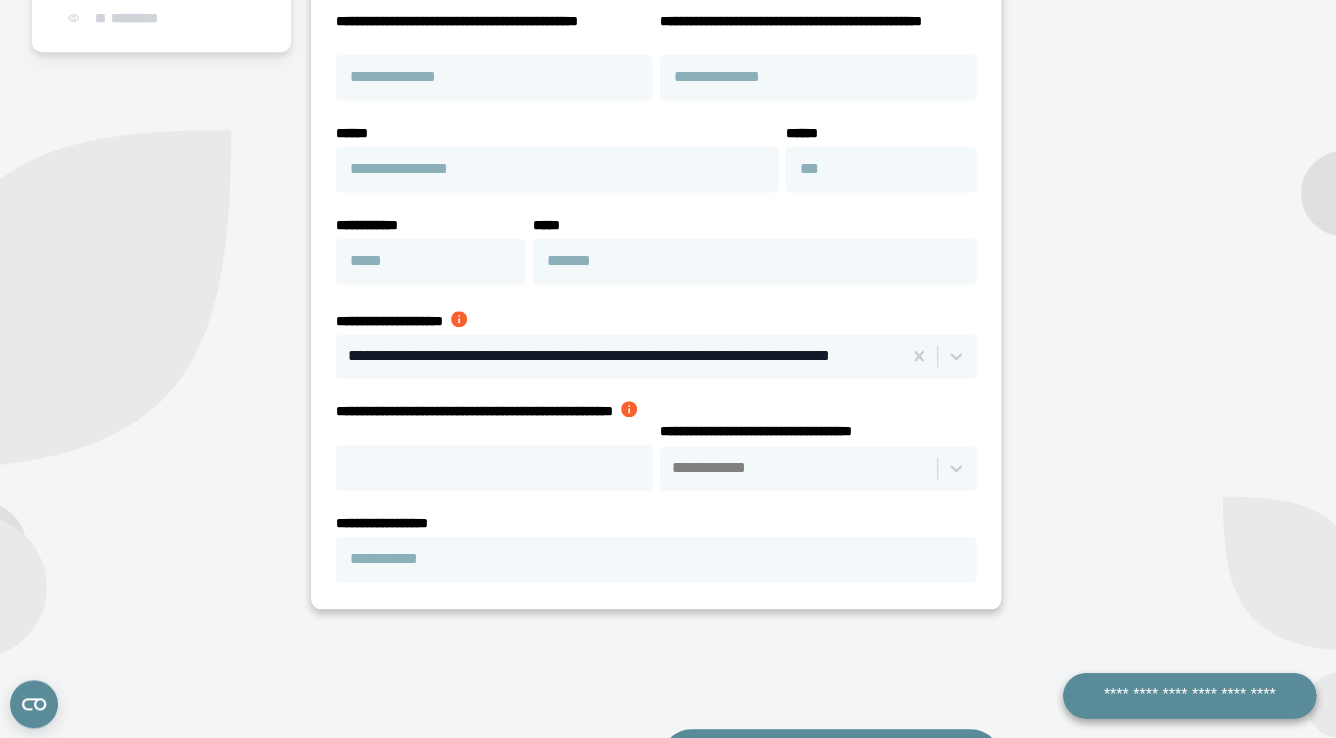 click at bounding box center (629, 409) 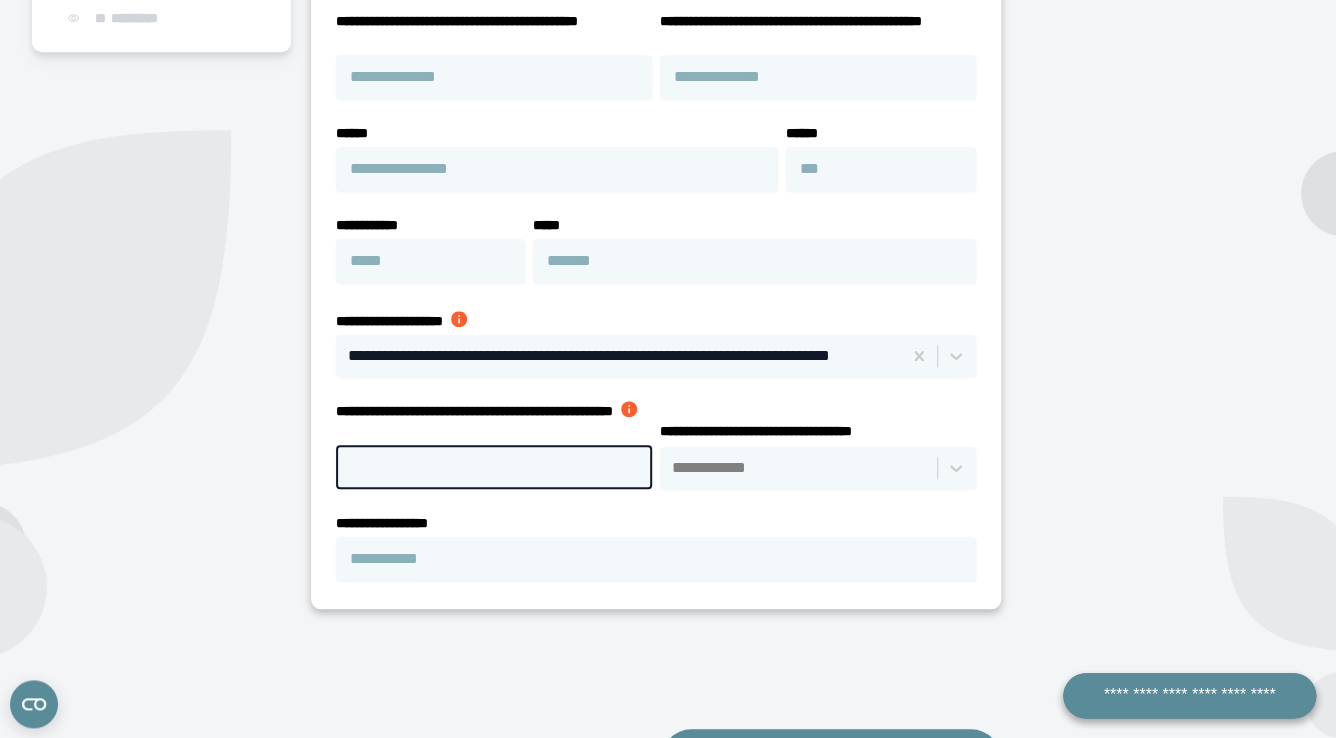 click on "**********" at bounding box center [494, 467] 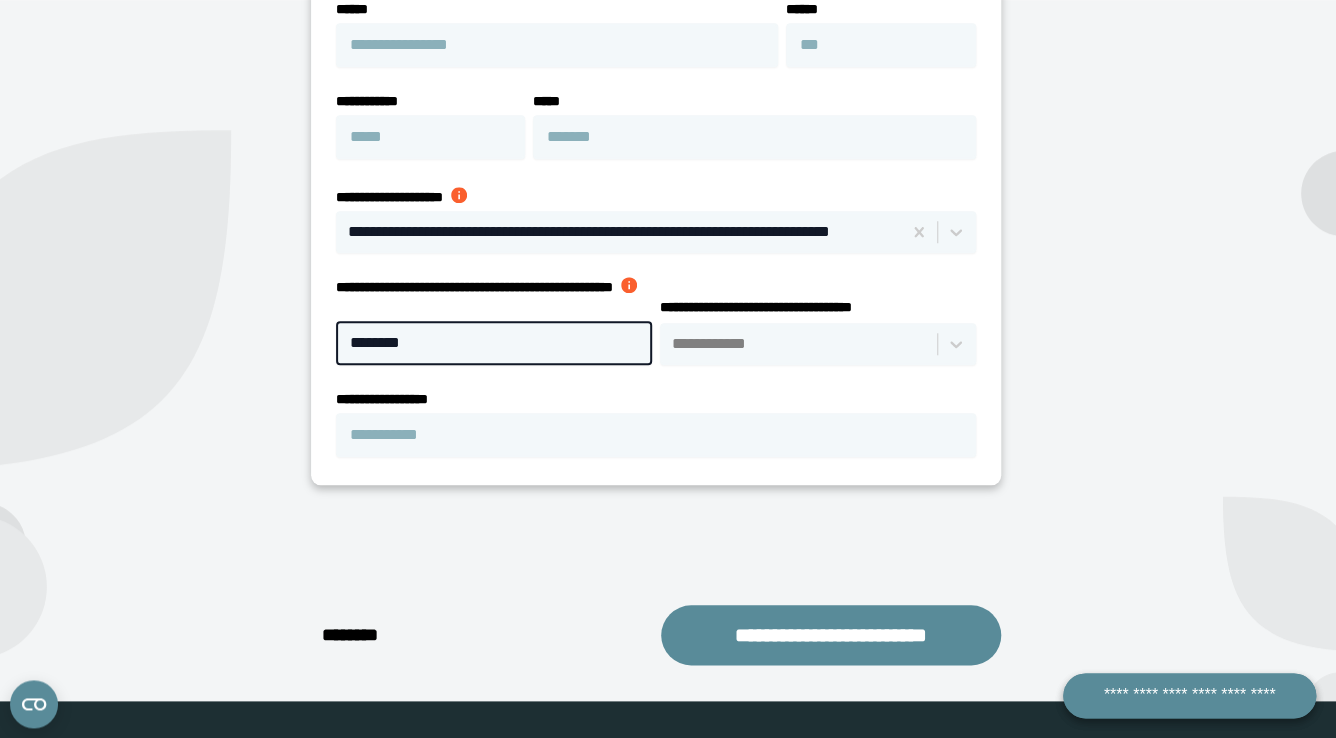 scroll, scrollTop: 655, scrollLeft: 0, axis: vertical 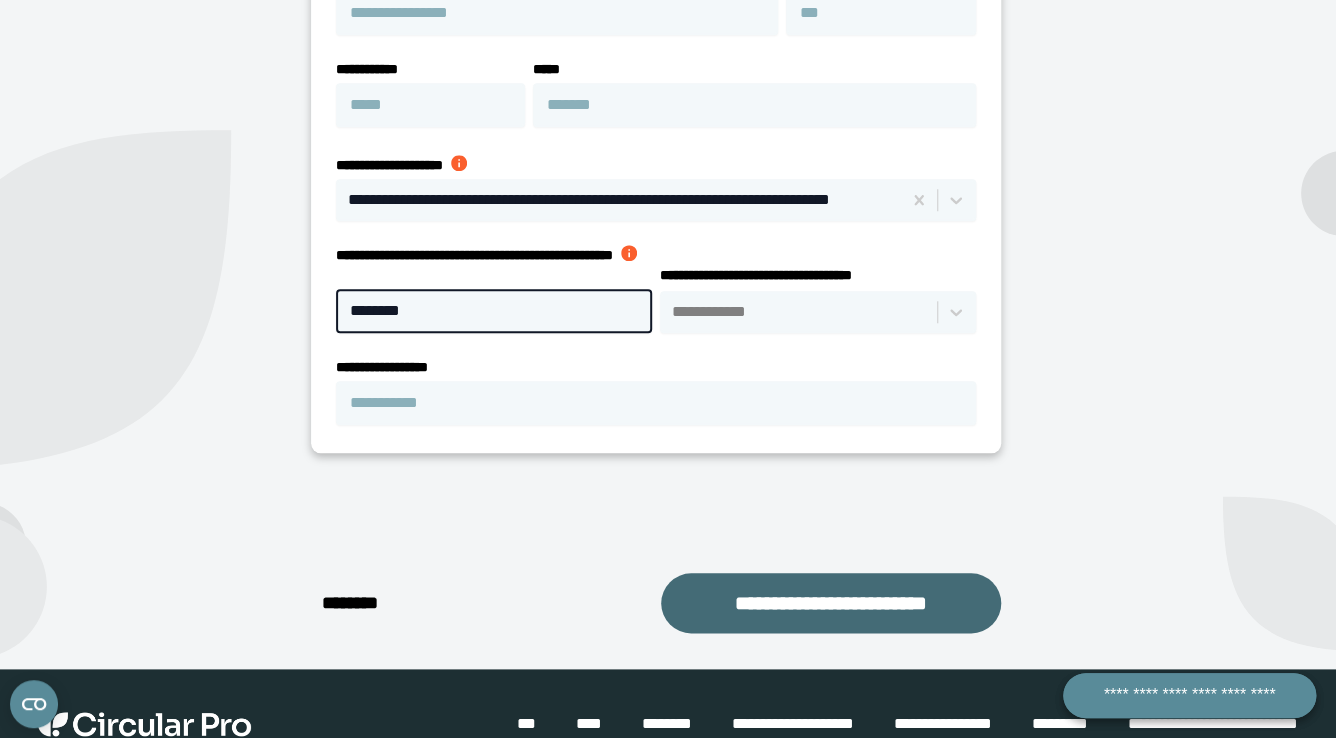 type on "********" 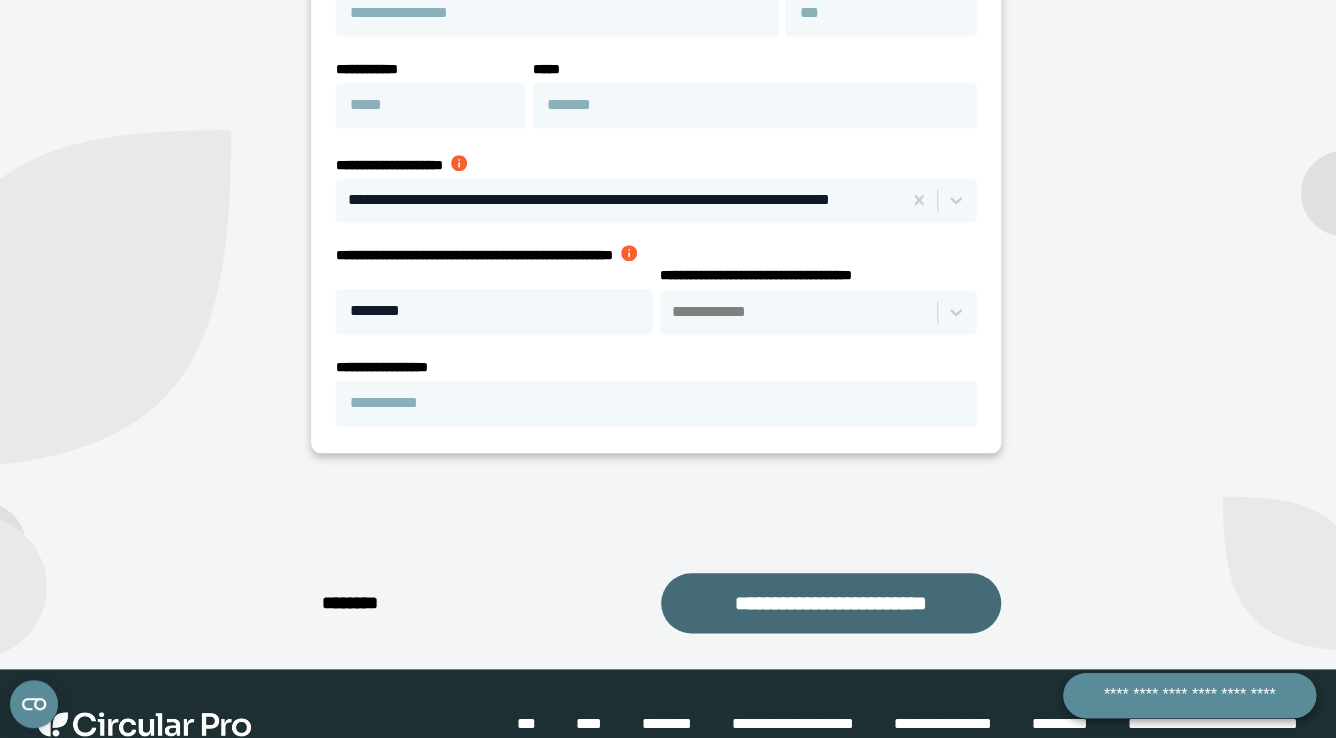 click on "**********" at bounding box center [831, 603] 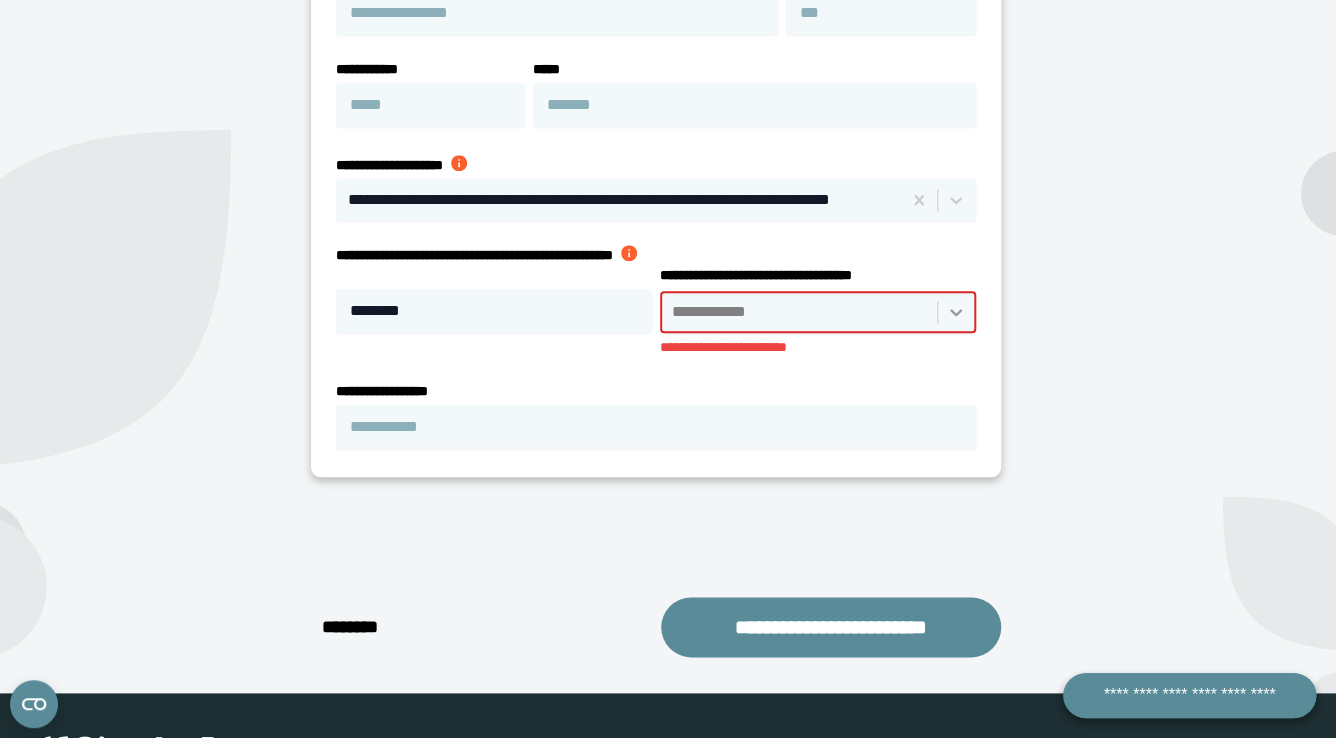 click 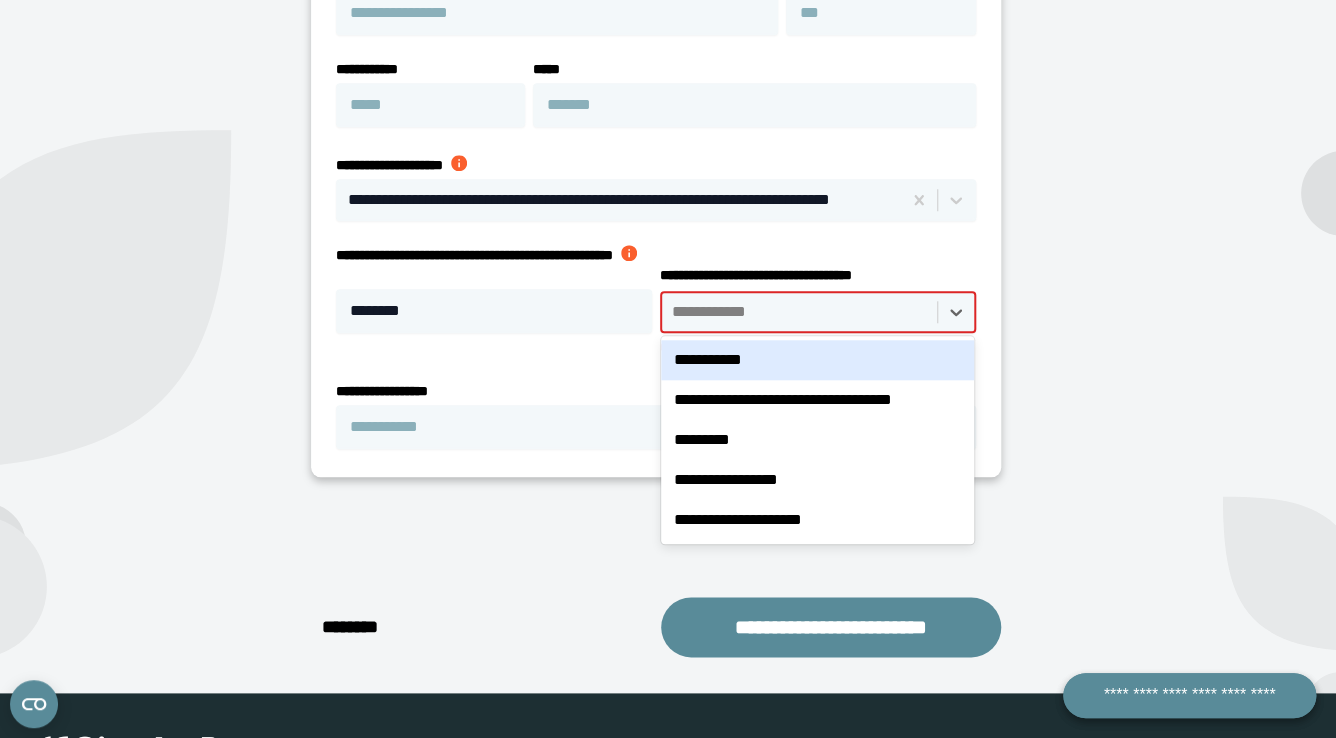 click on "**********" at bounding box center (817, 360) 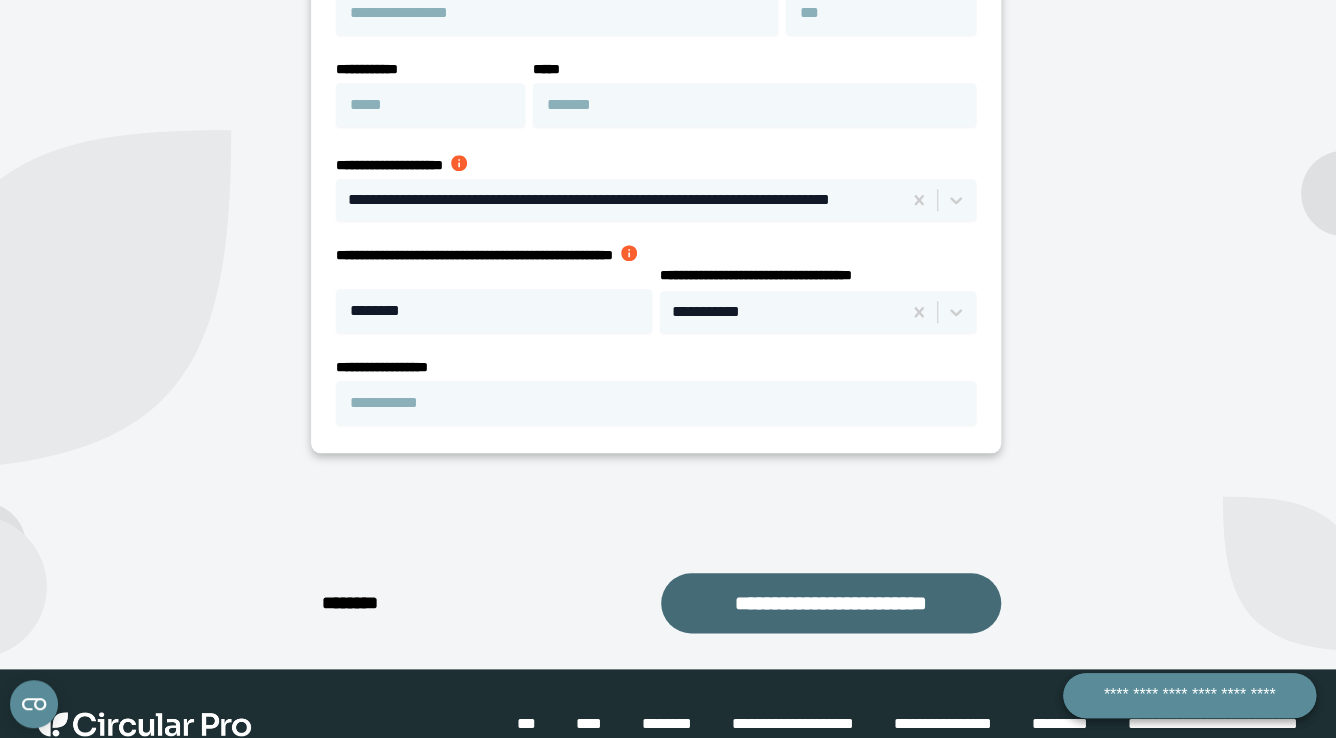 click on "**********" at bounding box center [831, 603] 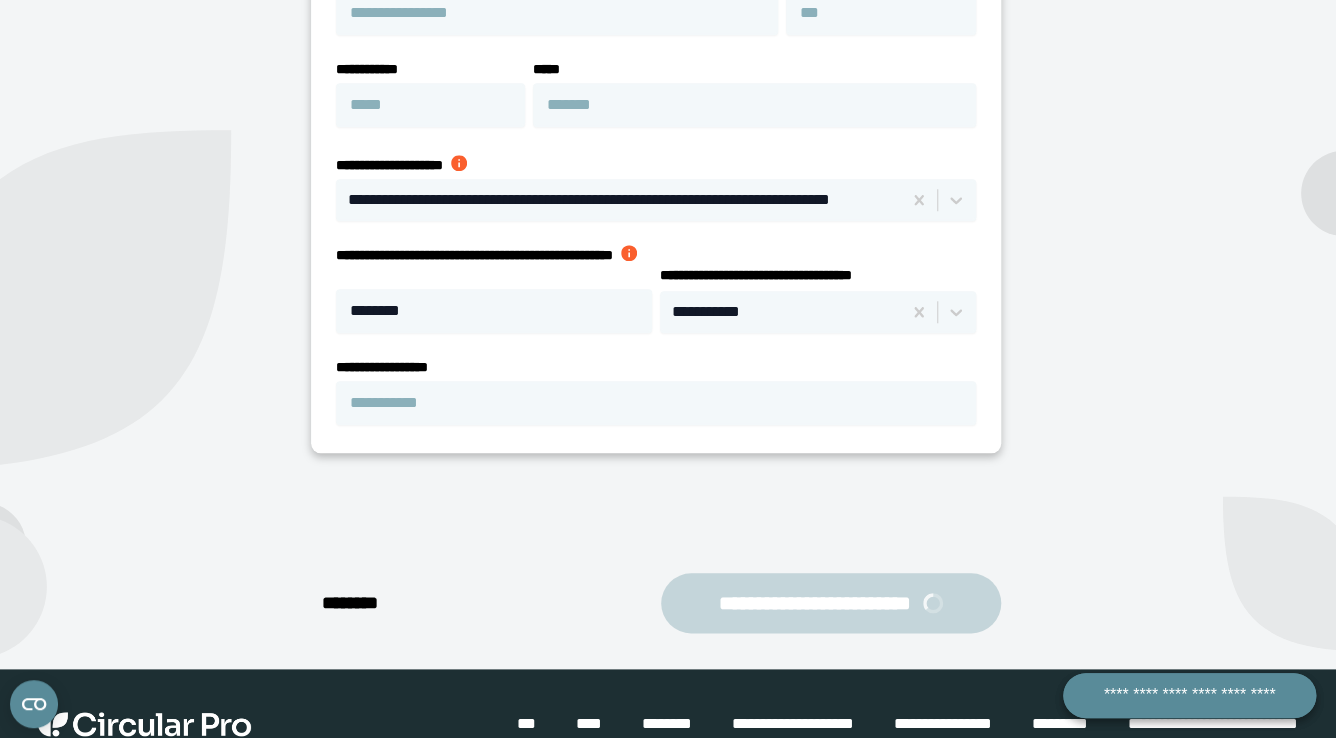 select on "**" 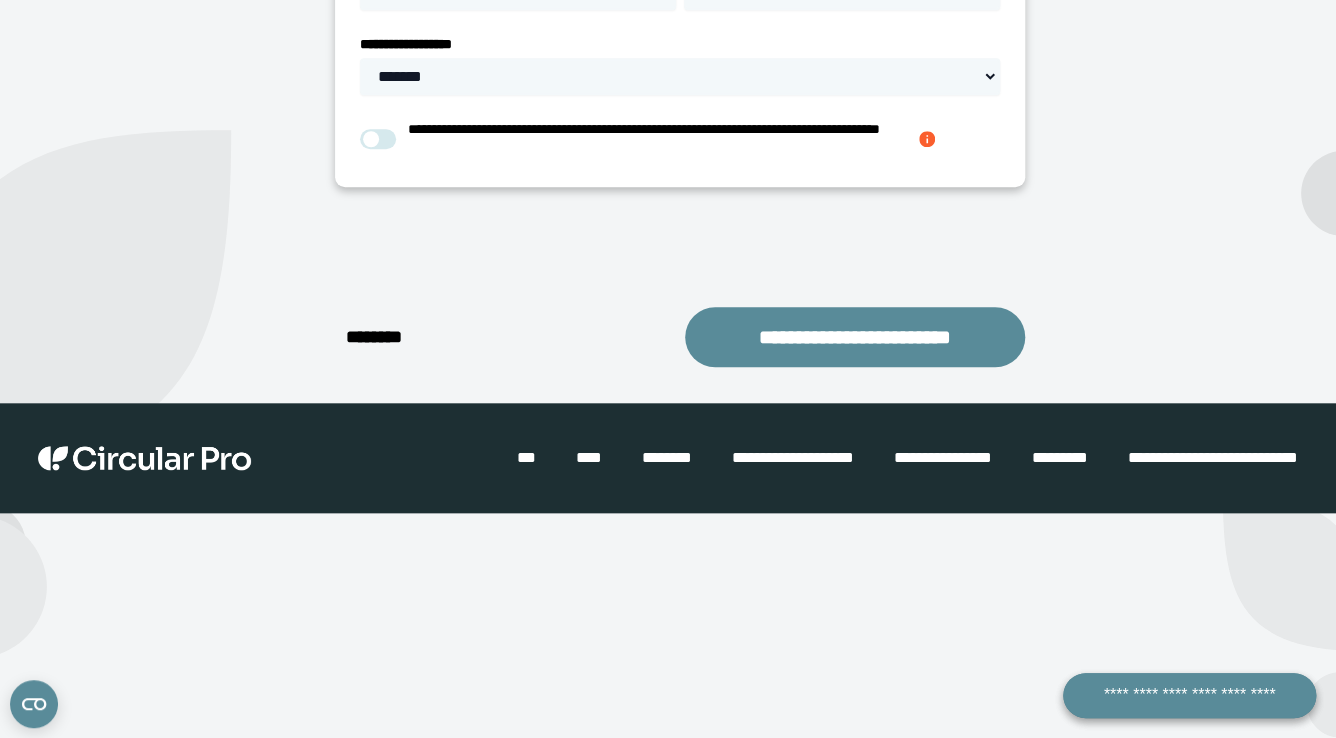 scroll, scrollTop: 438, scrollLeft: 0, axis: vertical 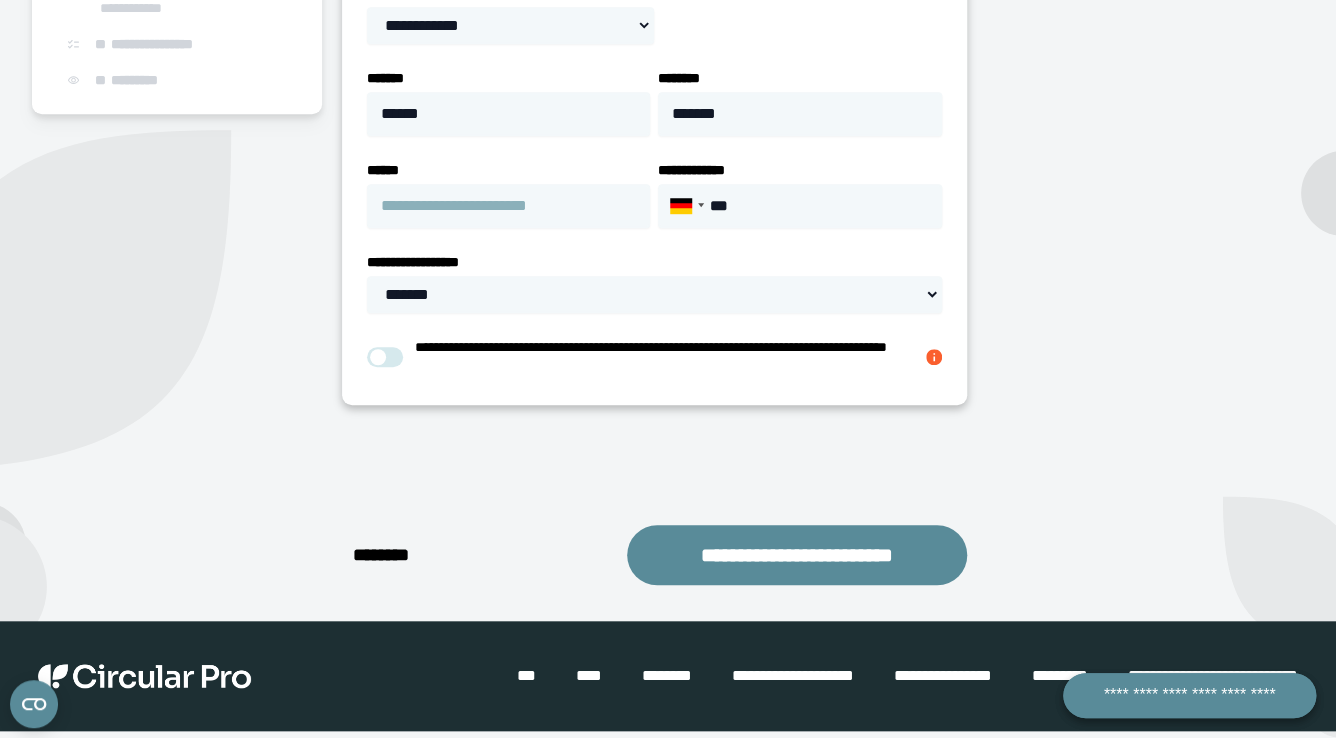 click on "**********" at bounding box center [654, 163] 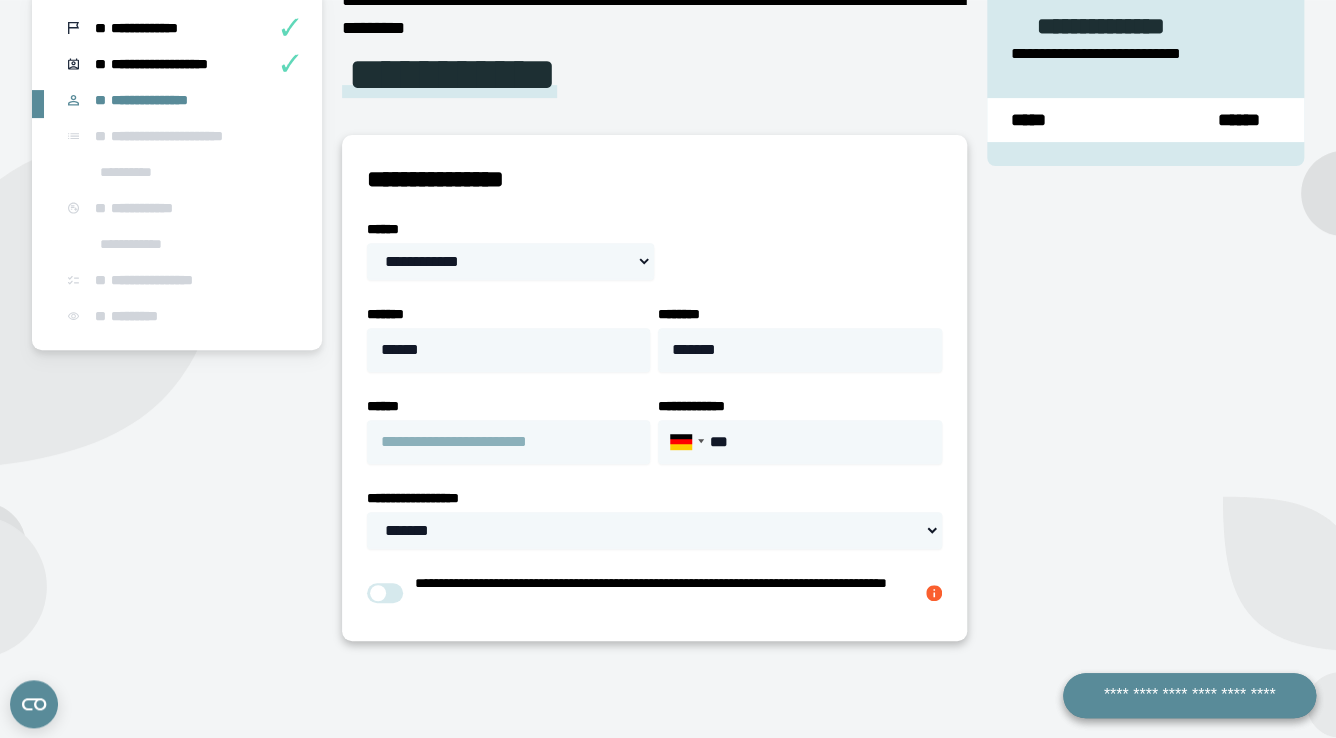 scroll, scrollTop: 204, scrollLeft: 0, axis: vertical 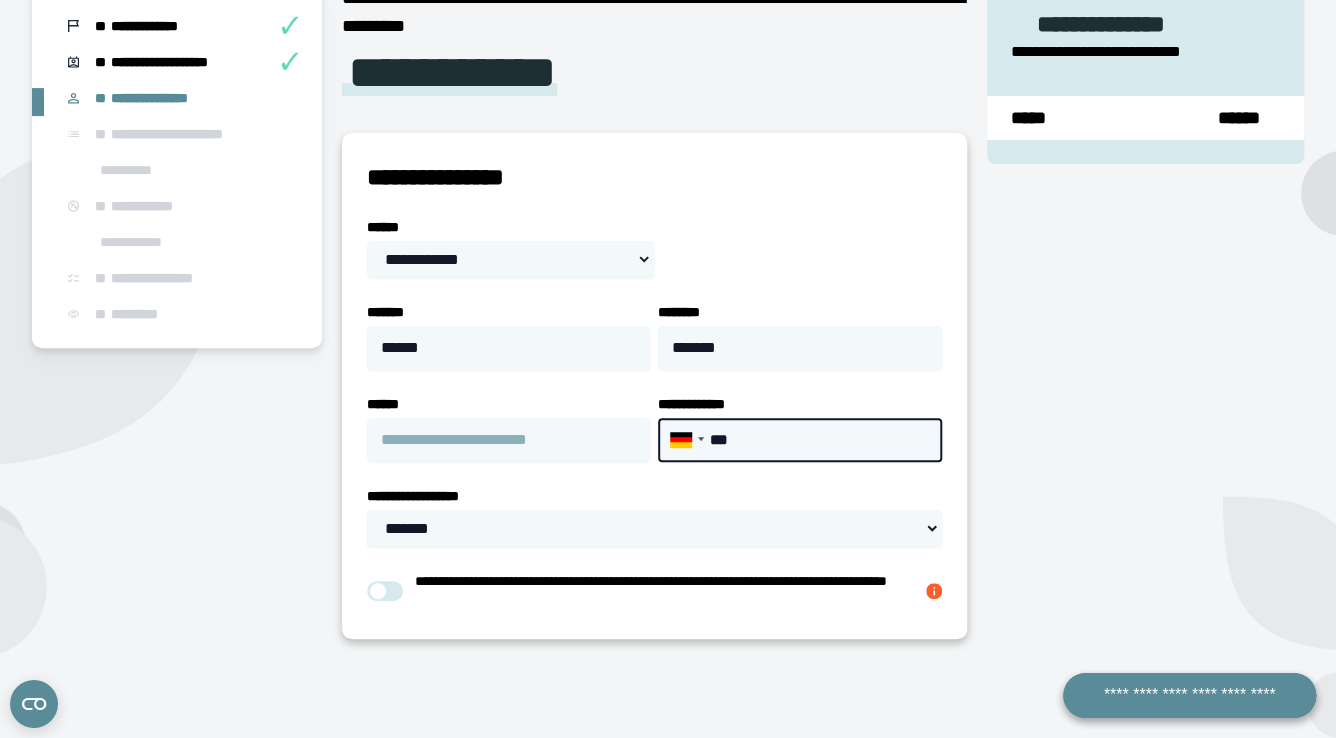 click on "***" at bounding box center [799, 440] 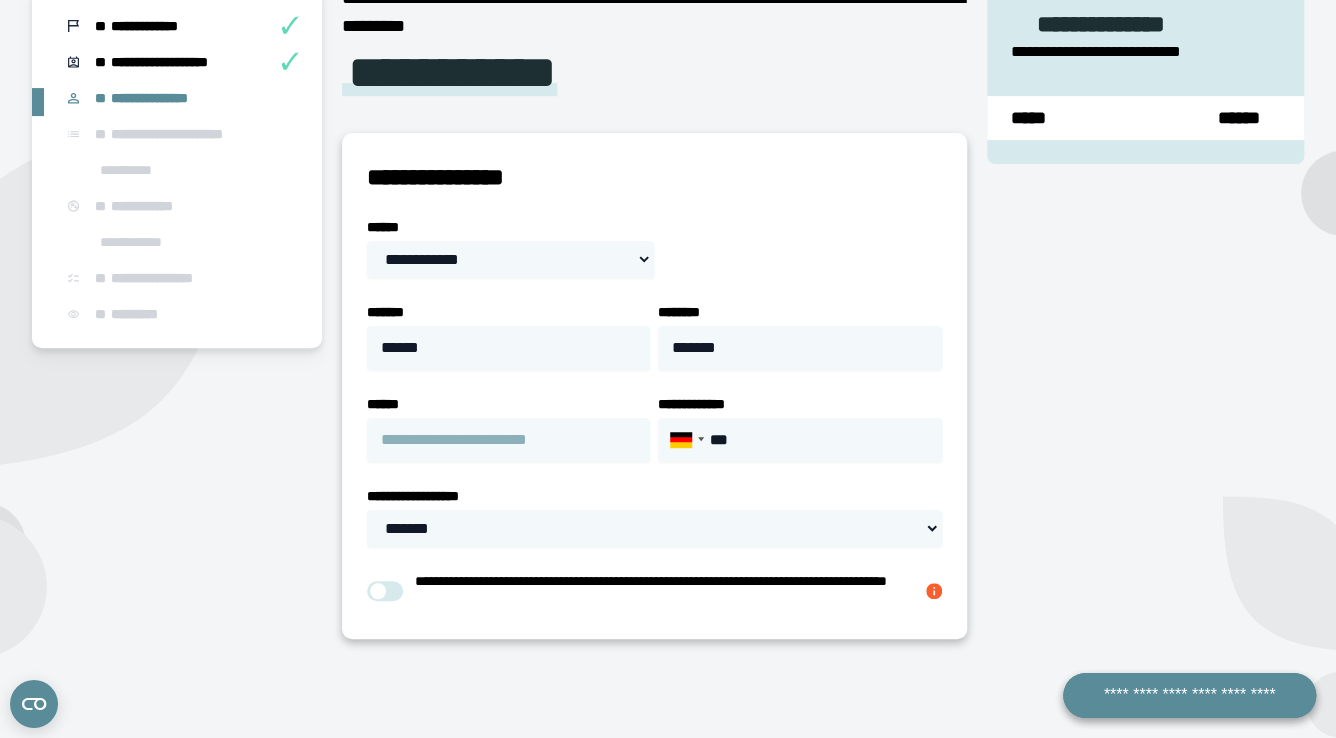 click on "**********" at bounding box center [654, 386] 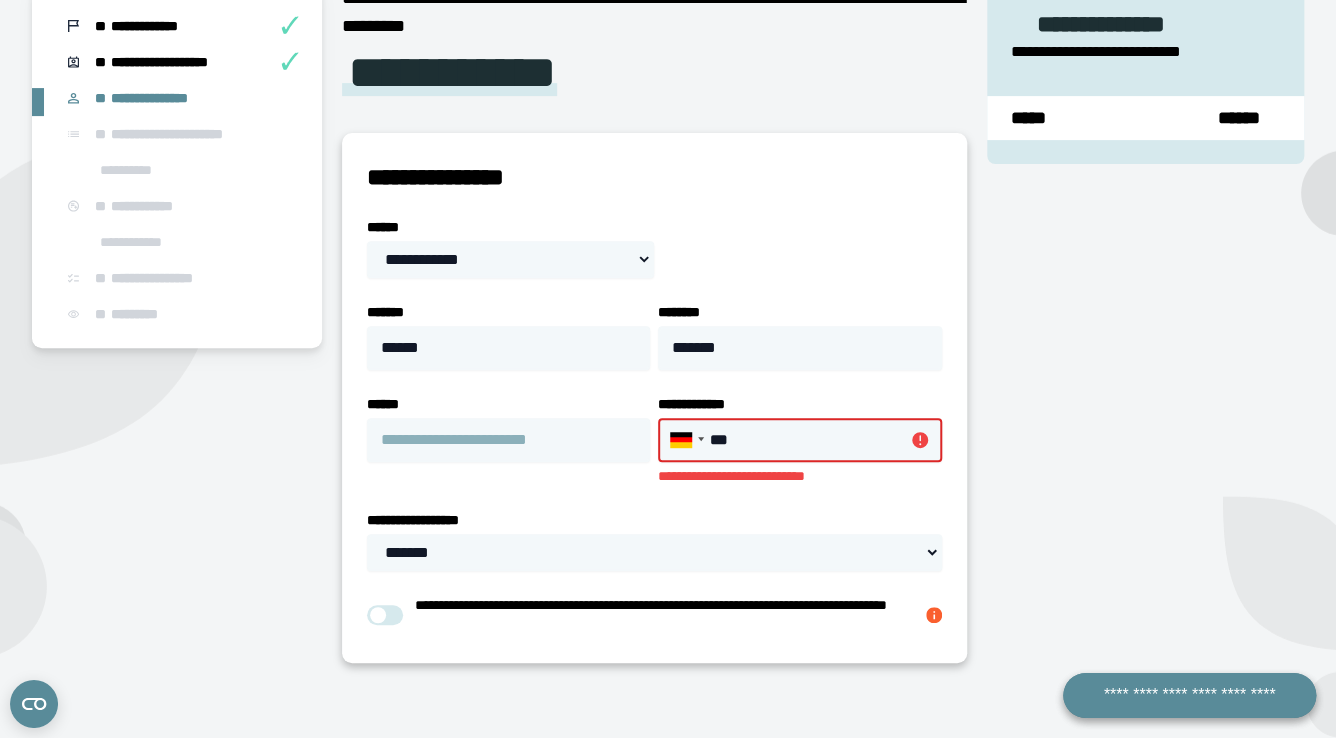 click at bounding box center (385, 615) 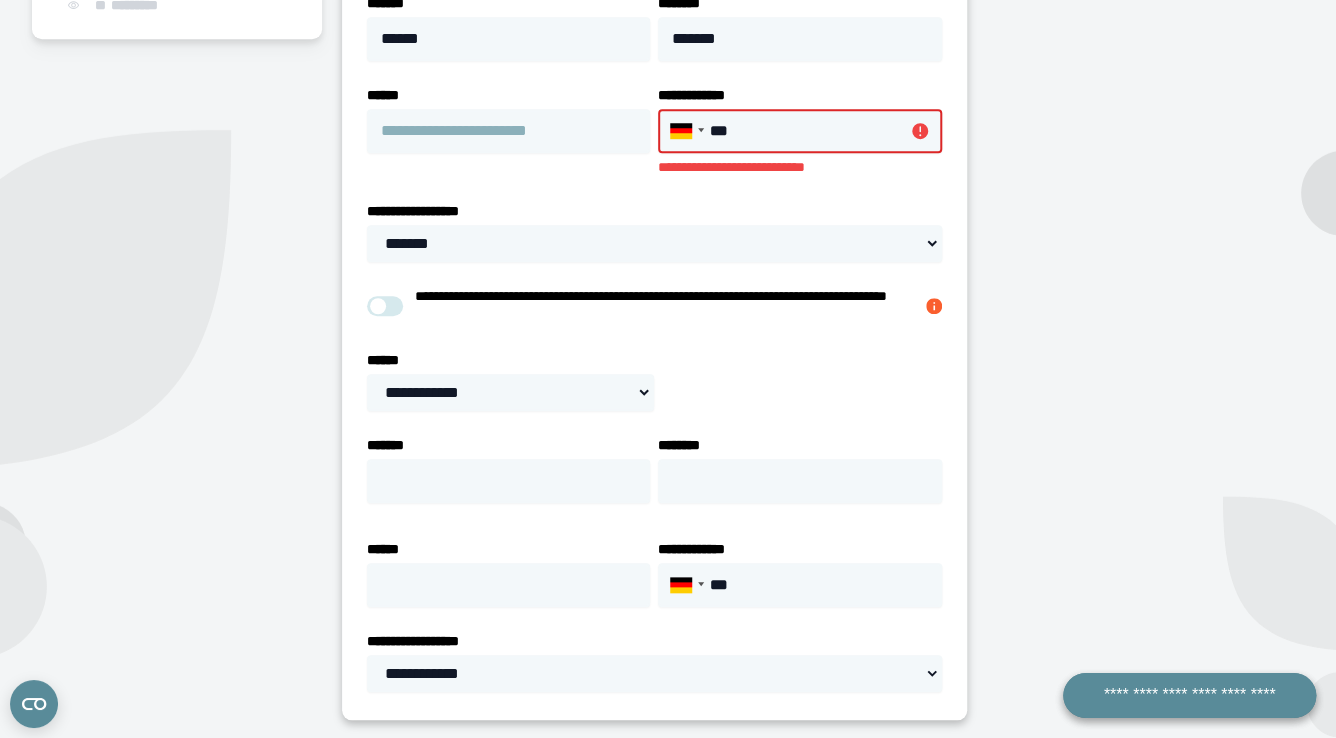scroll, scrollTop: 515, scrollLeft: 0, axis: vertical 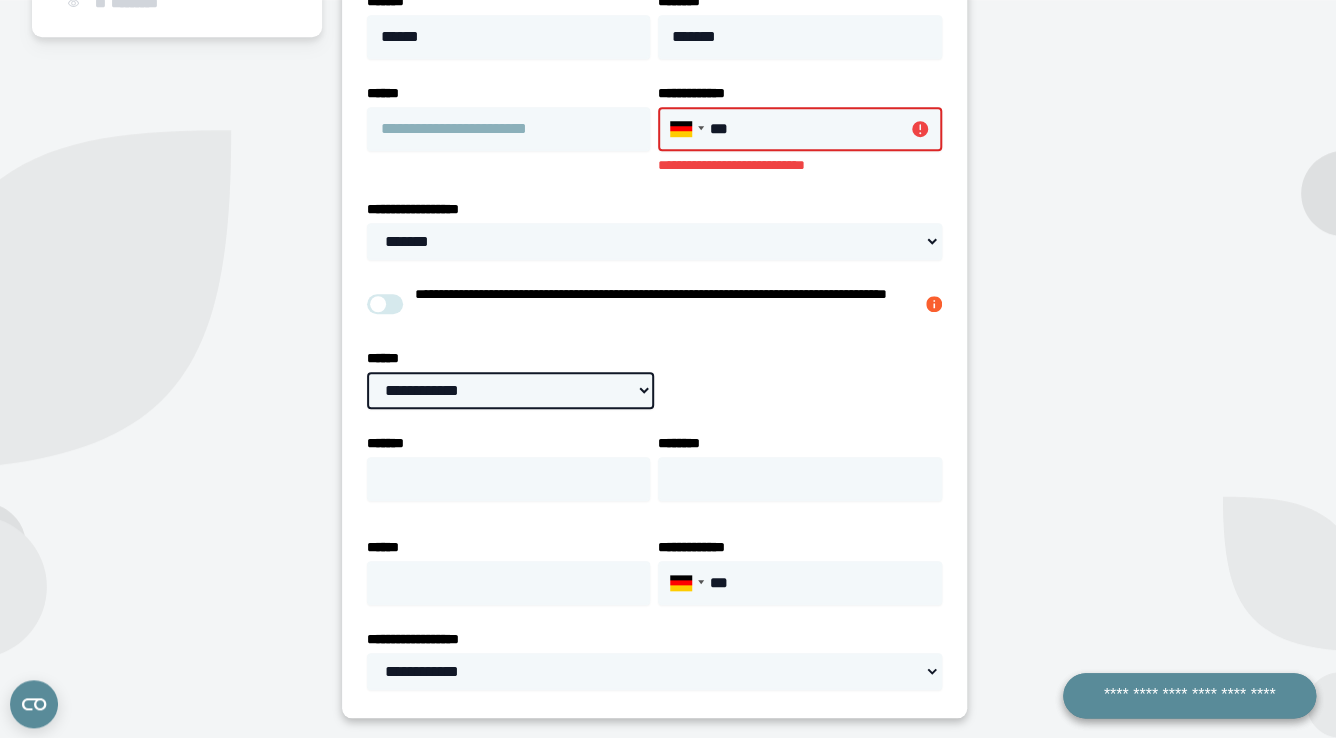 click on "**********" at bounding box center (510, 390) 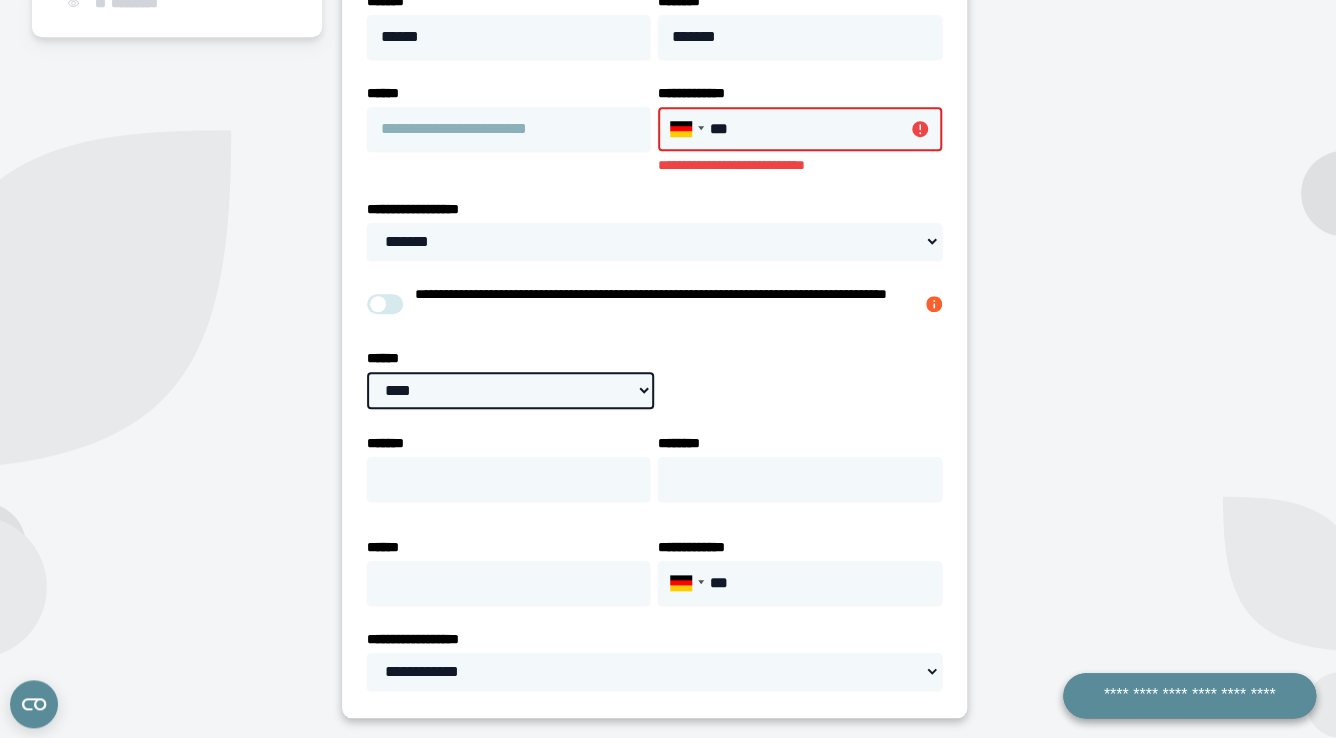click on "****" at bounding box center [0, 0] 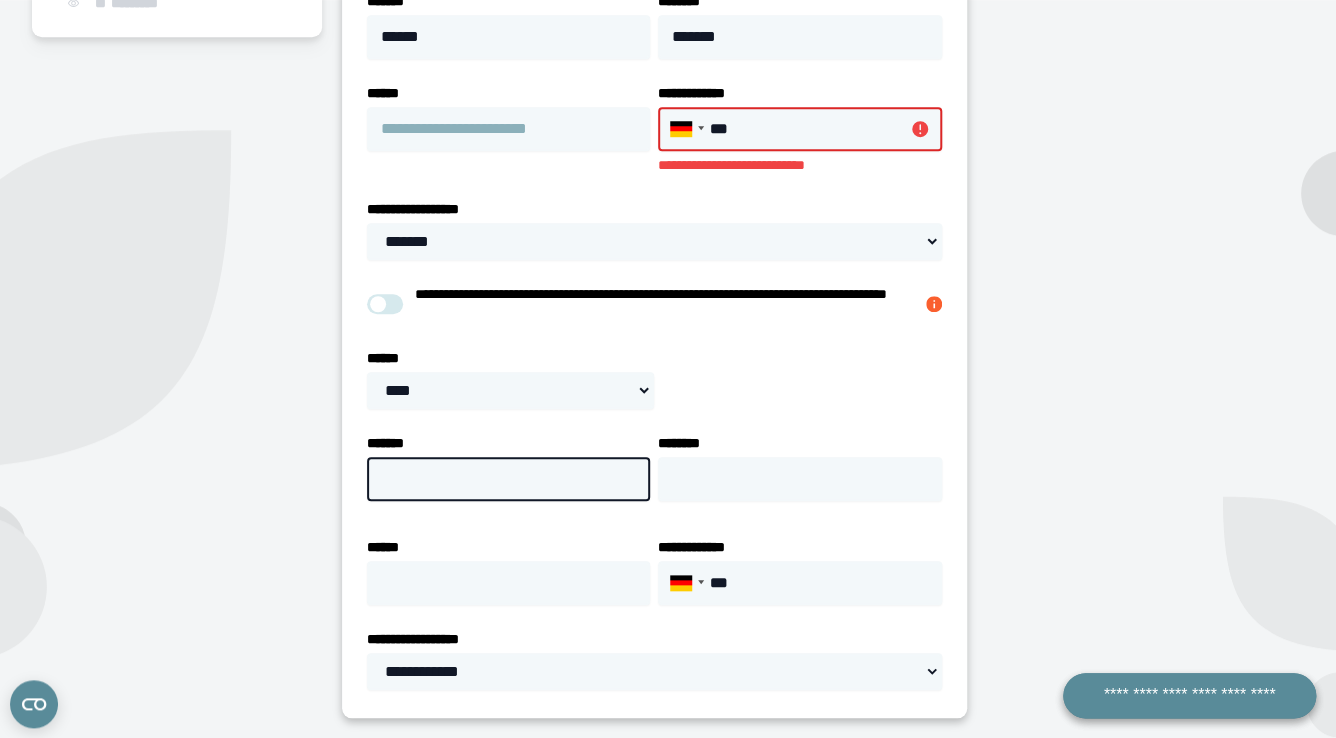 click on "*******" at bounding box center [508, 479] 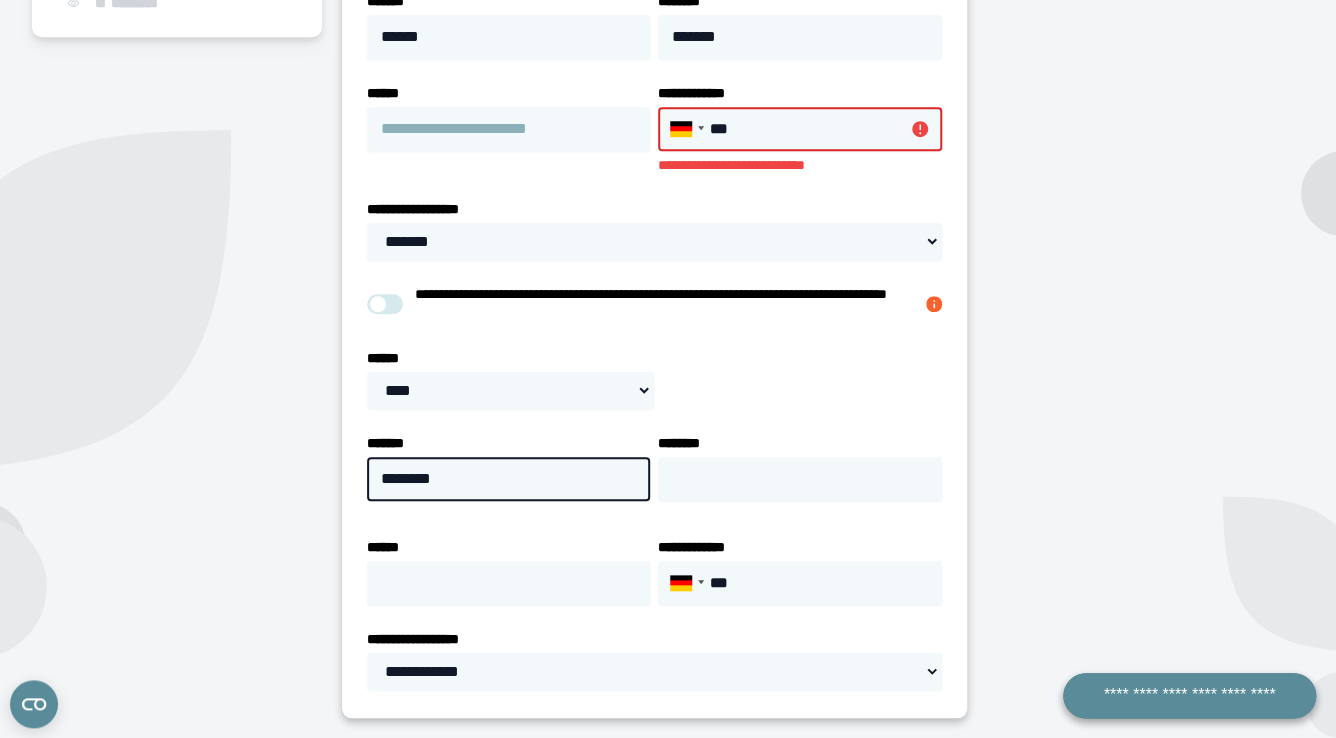 type on "********" 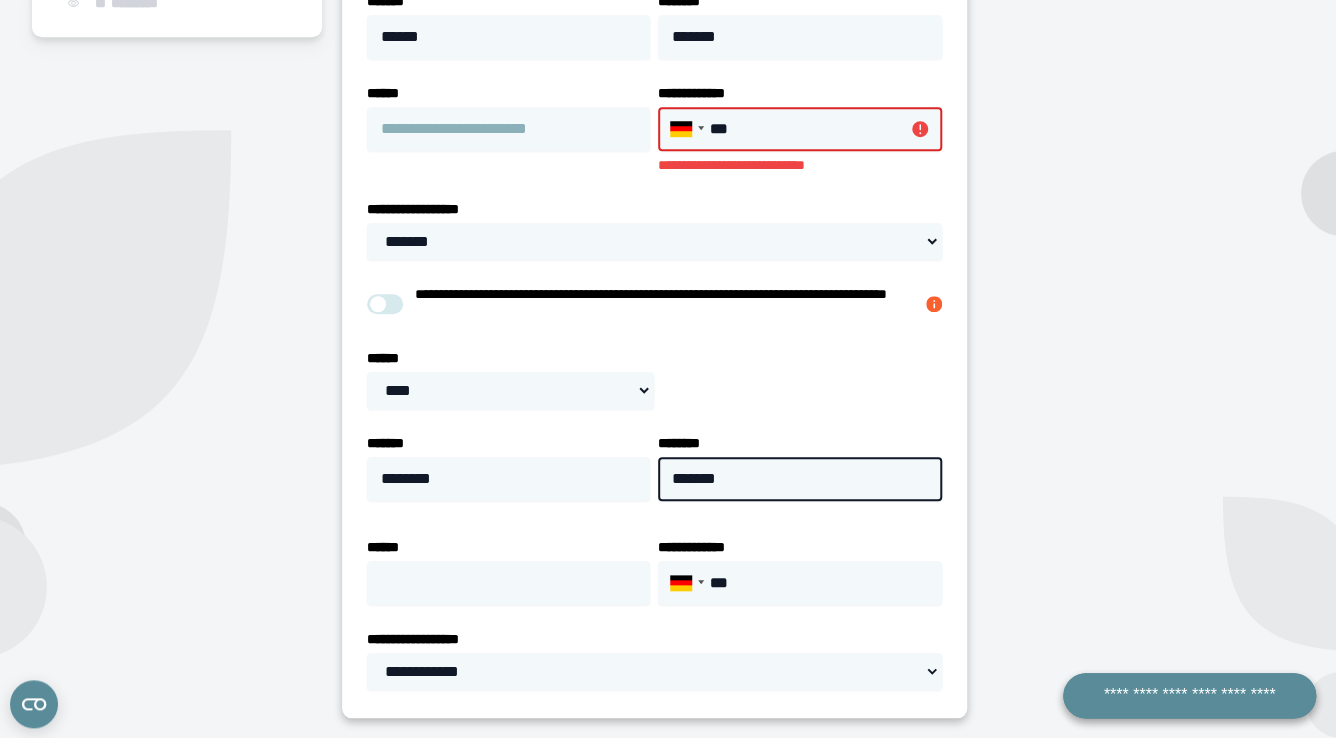 type on "*******" 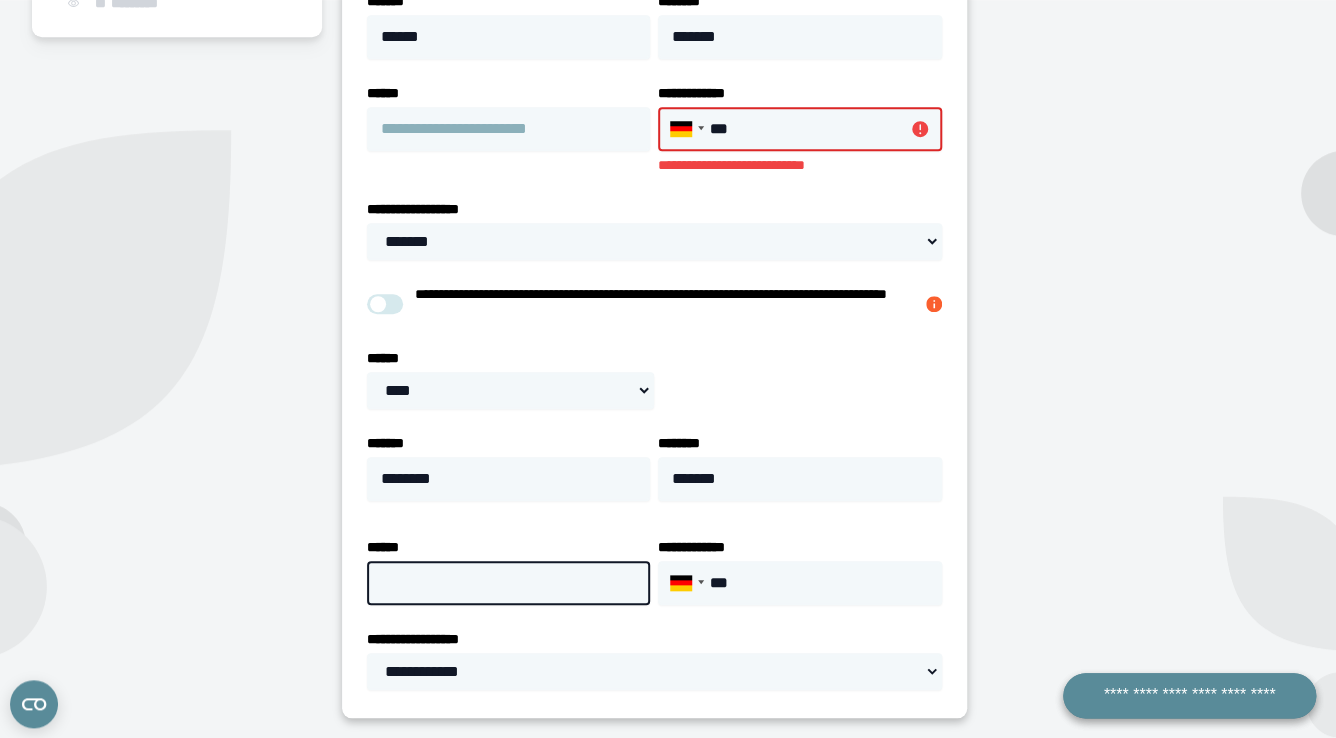 click on "******" at bounding box center [508, 583] 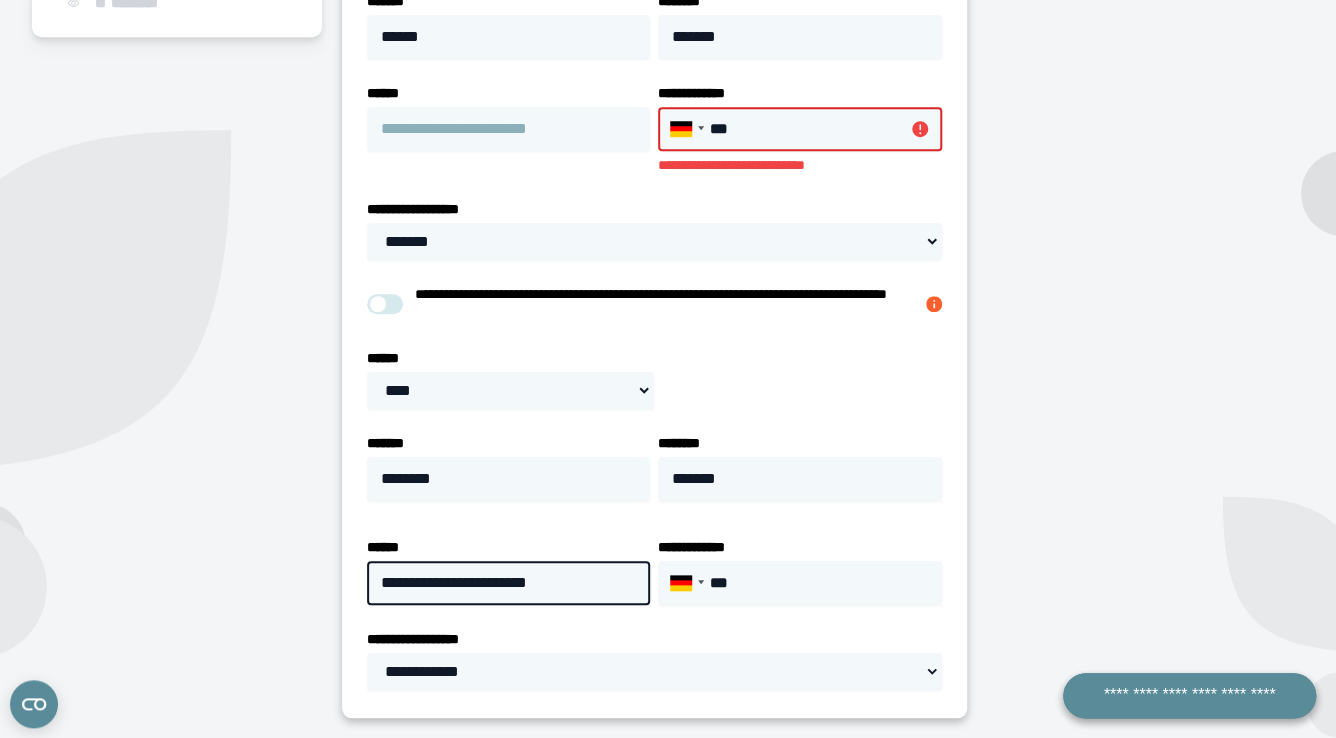 type on "**********" 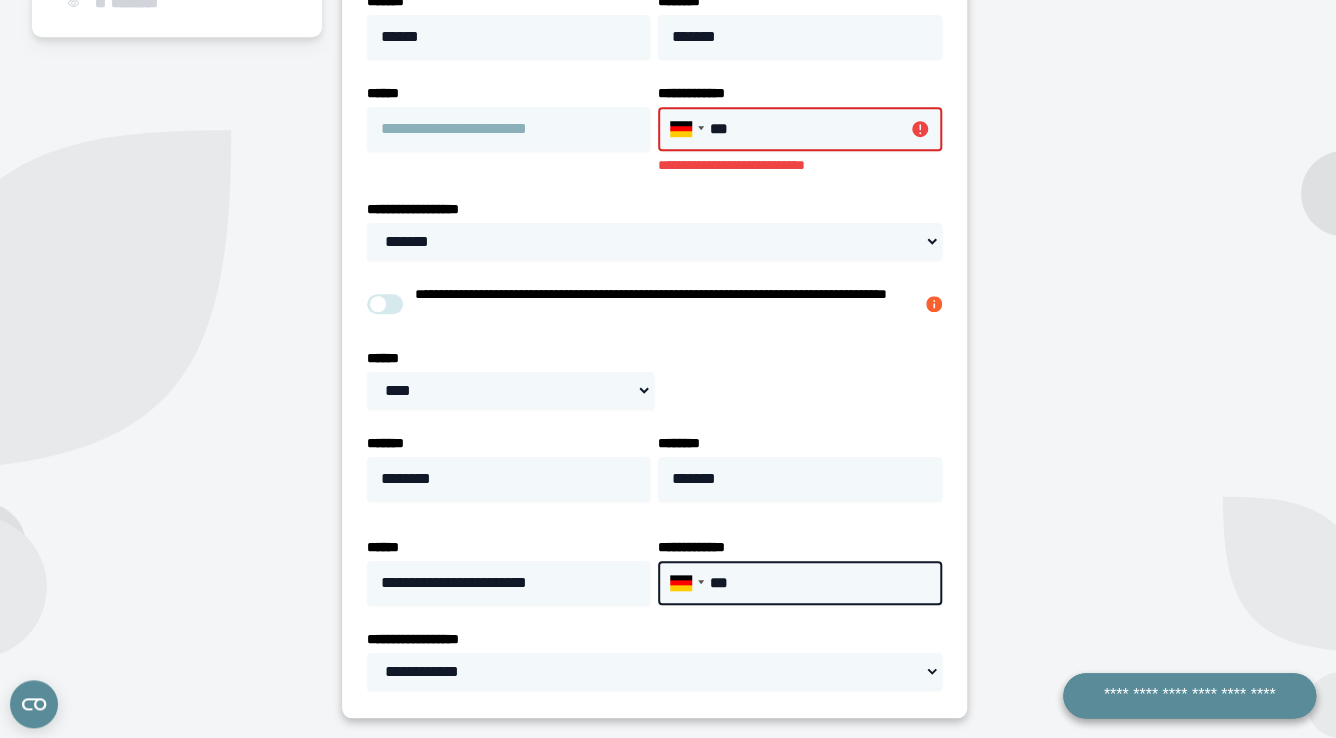 click on "***" at bounding box center [799, 583] 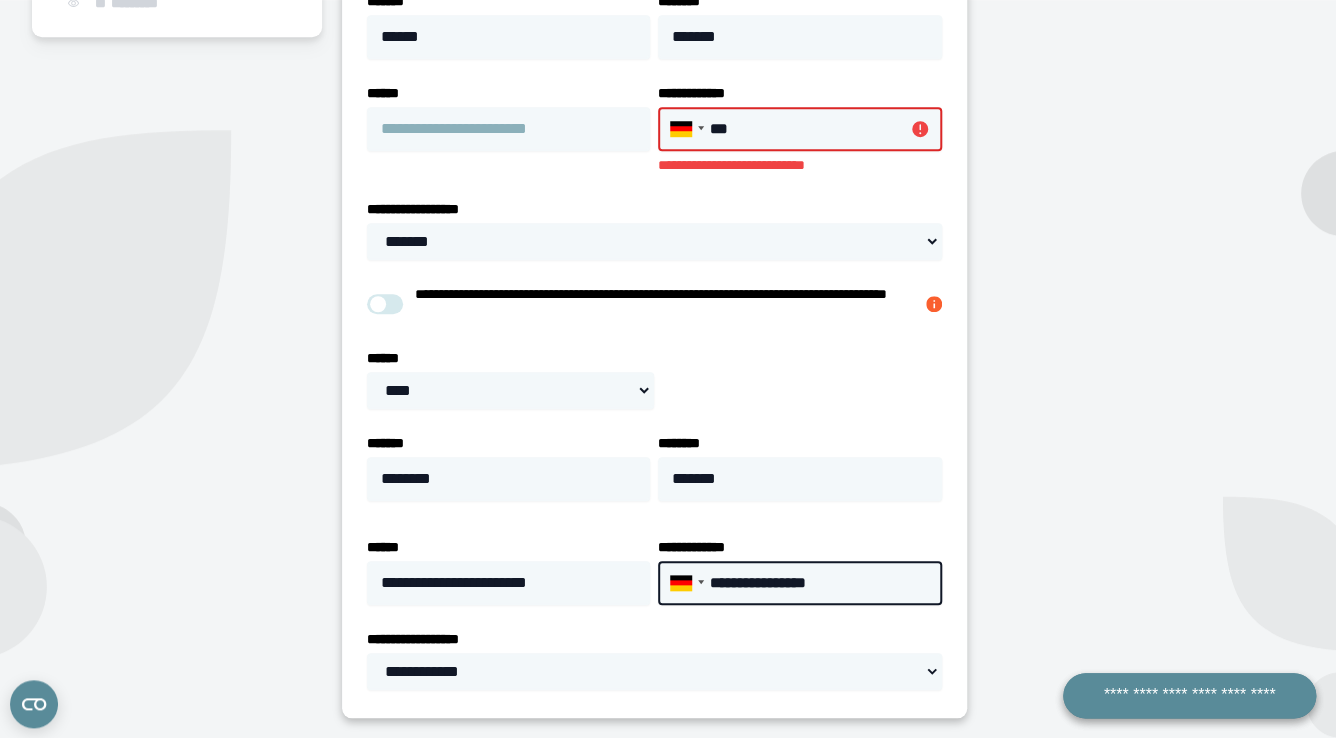 type on "**********" 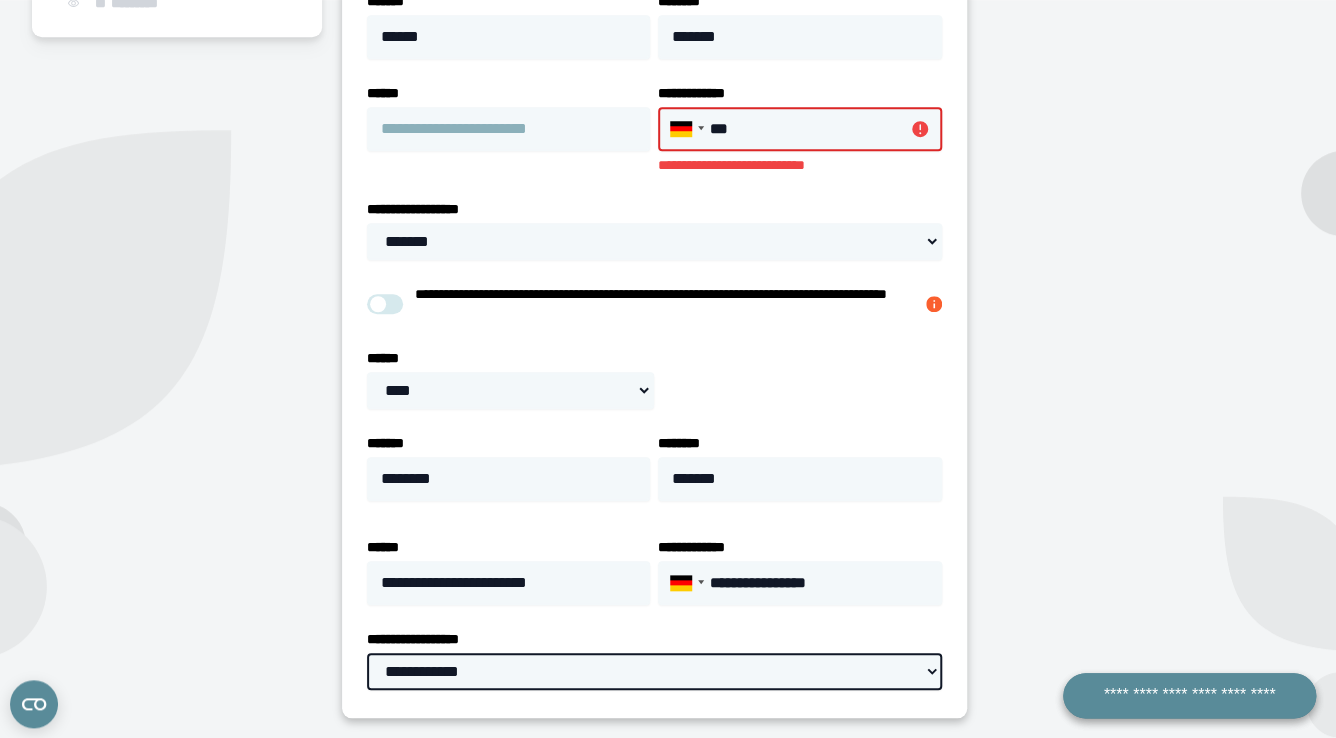 select on "**" 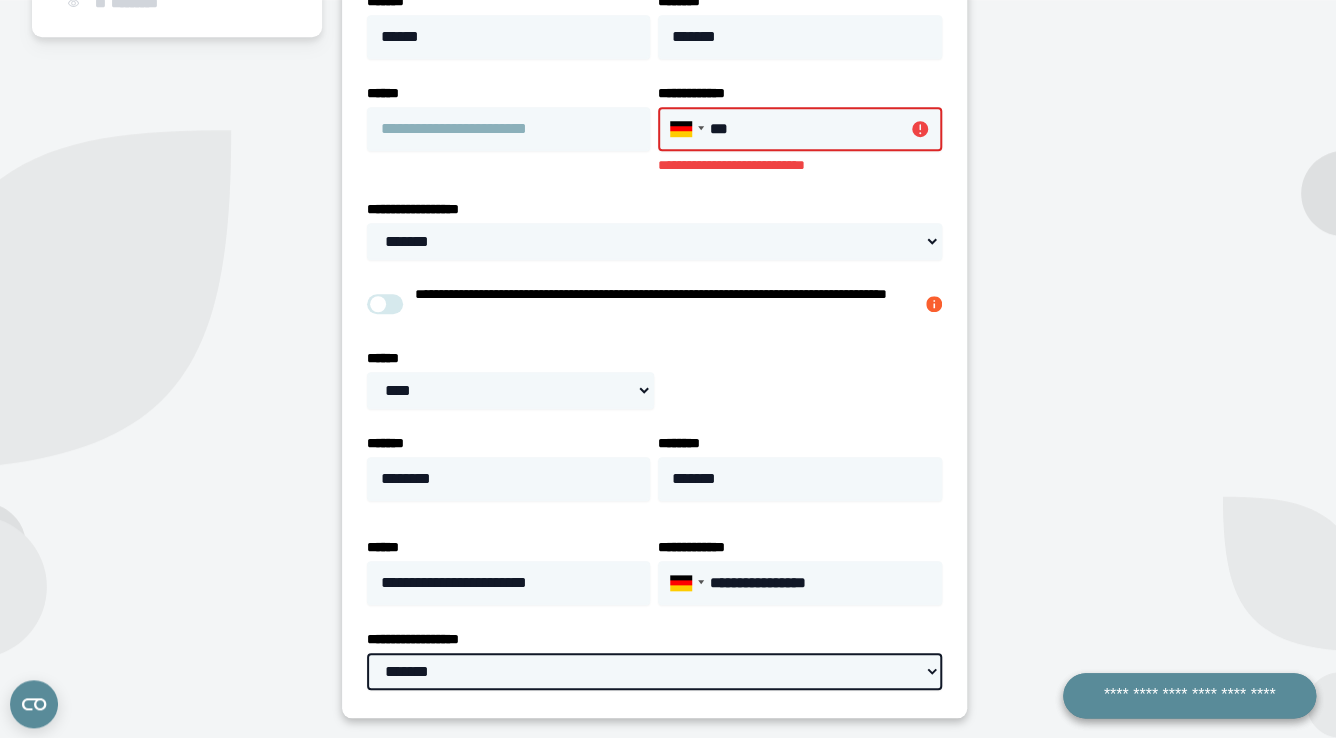 click on "*******" at bounding box center [0, 0] 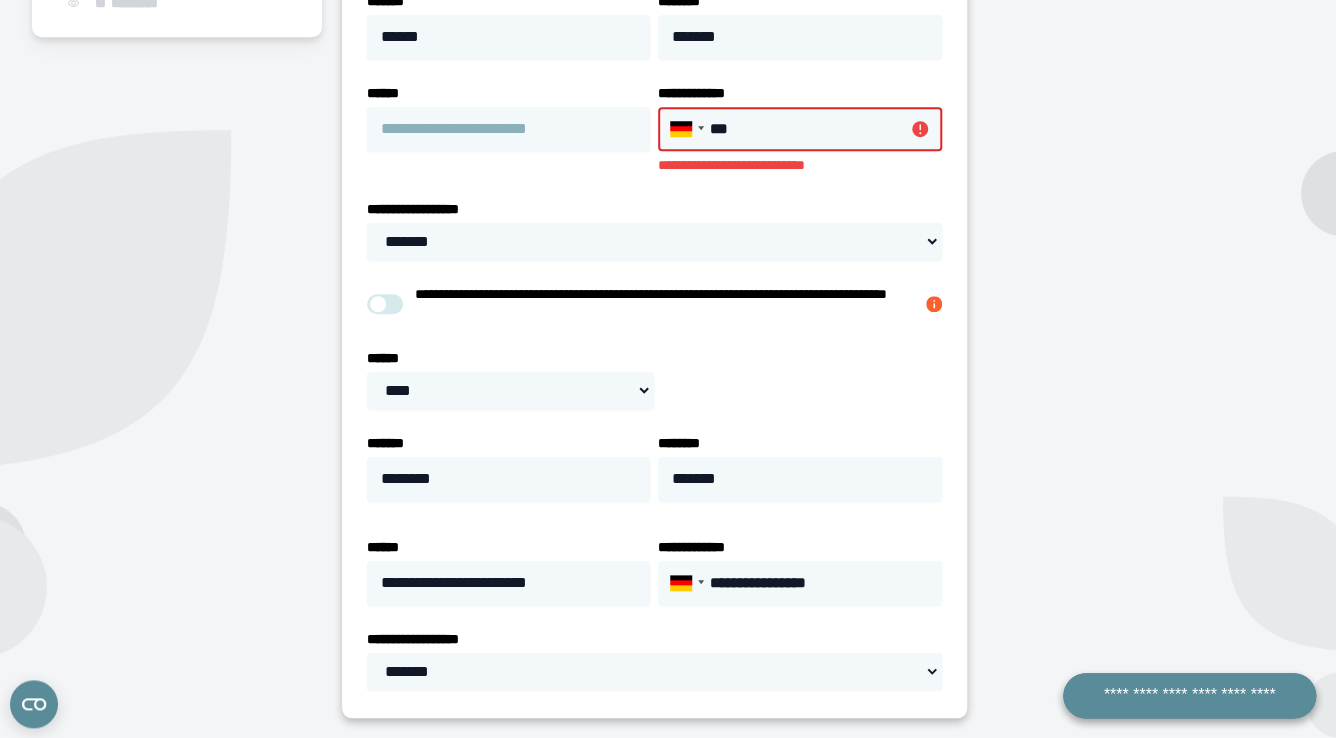 click on "***" at bounding box center [799, 129] 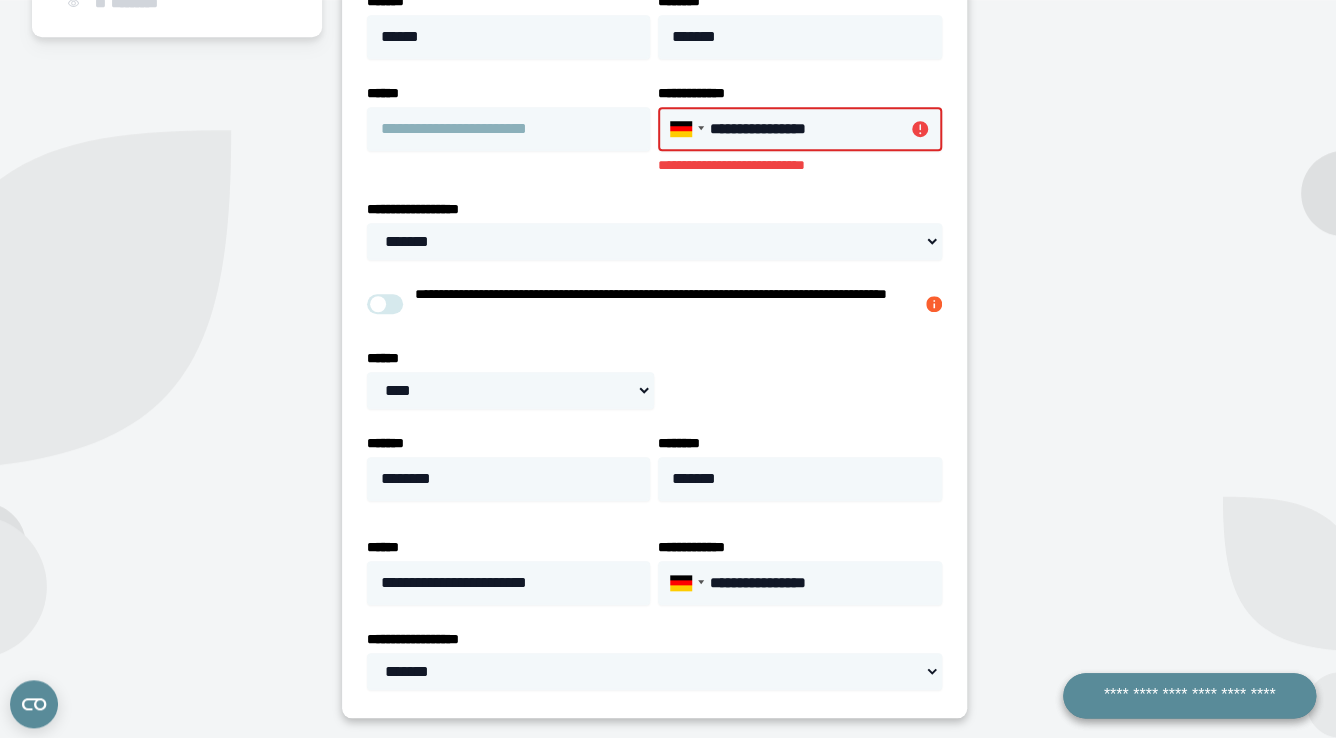 type on "**********" 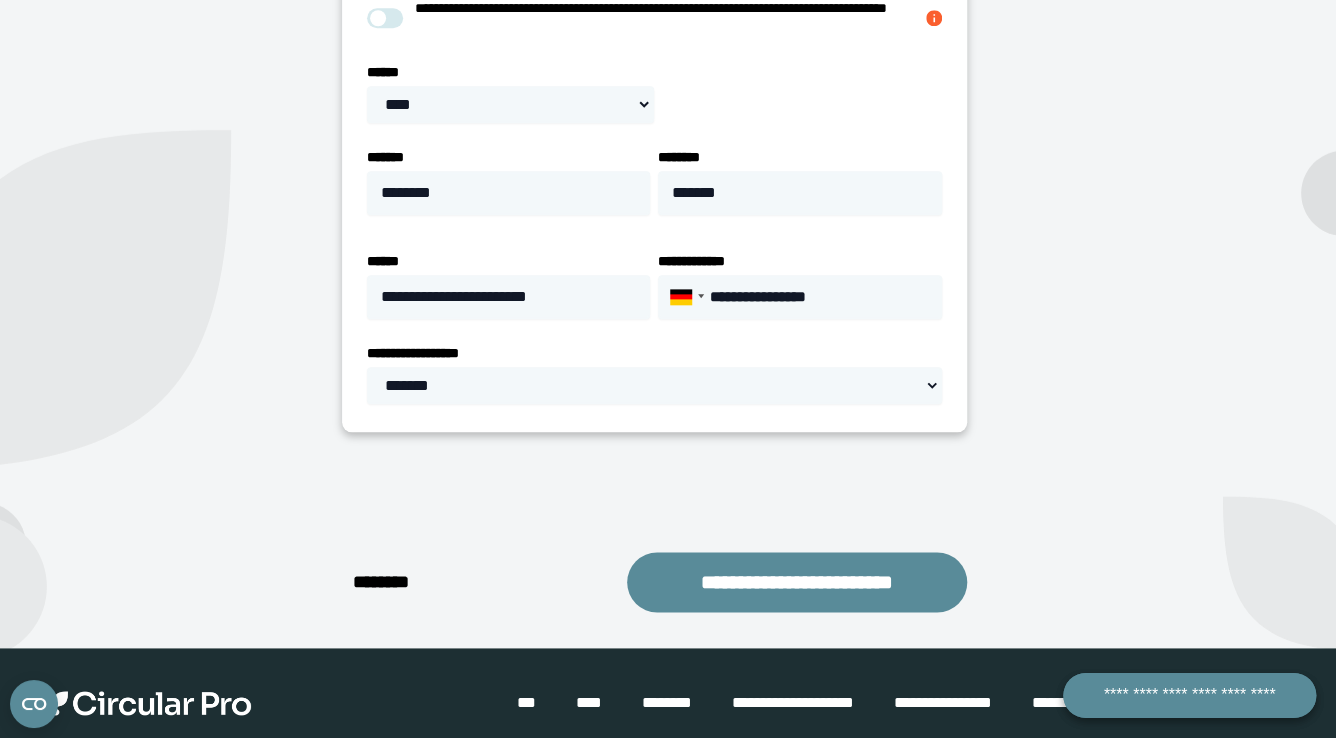 scroll, scrollTop: 779, scrollLeft: 0, axis: vertical 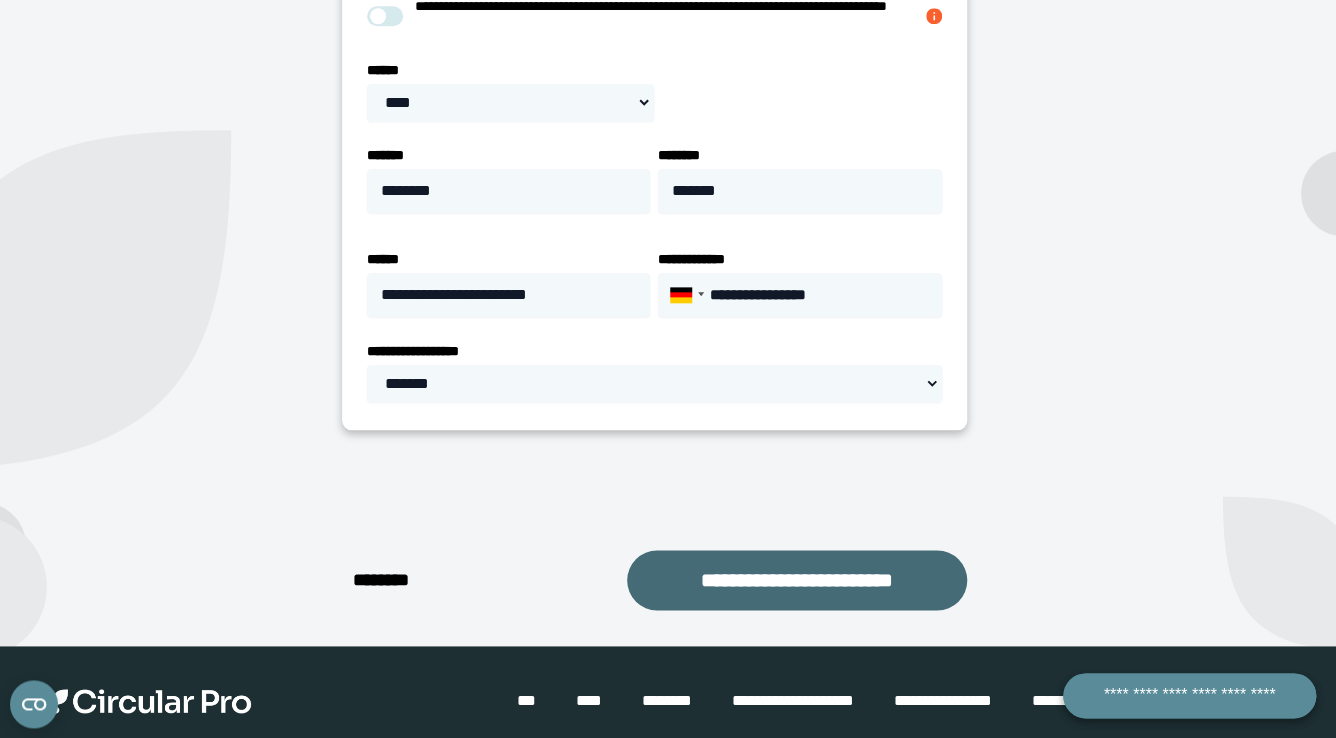 click on "**********" at bounding box center [797, 580] 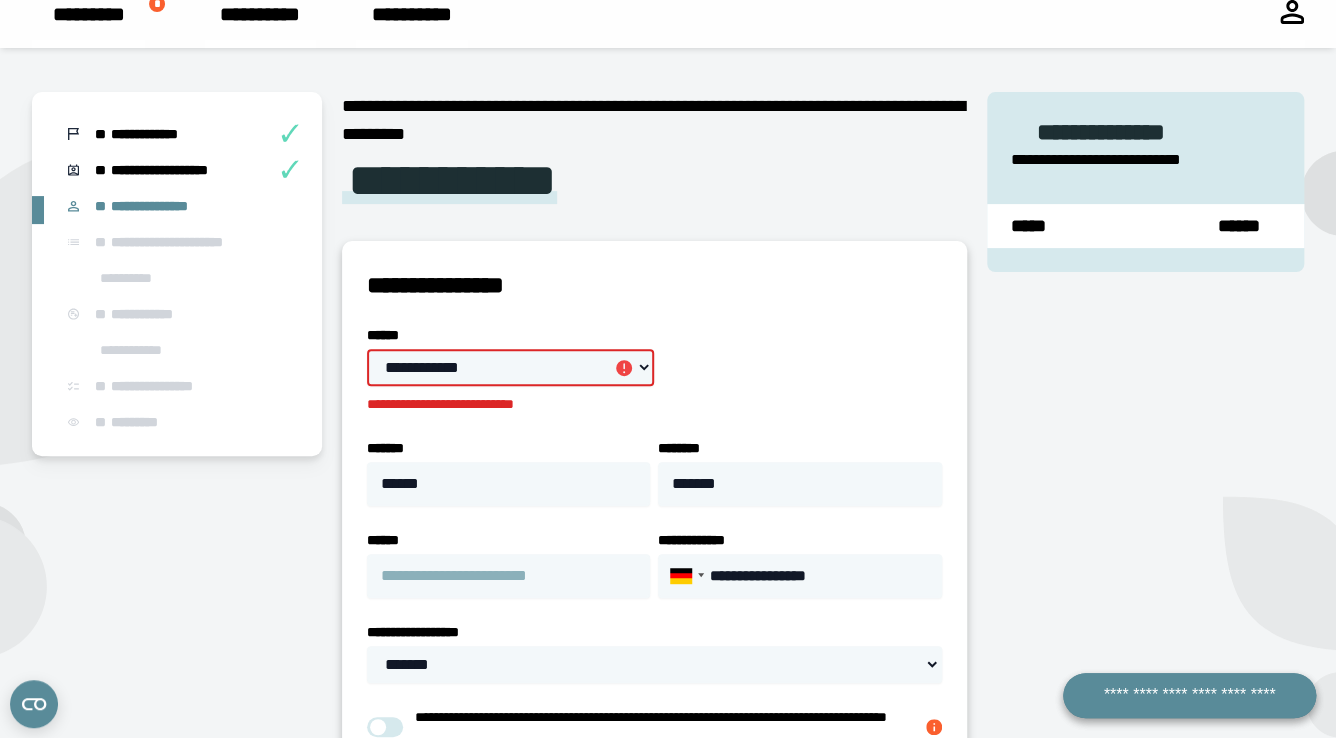 click on "**********" at bounding box center [510, 367] 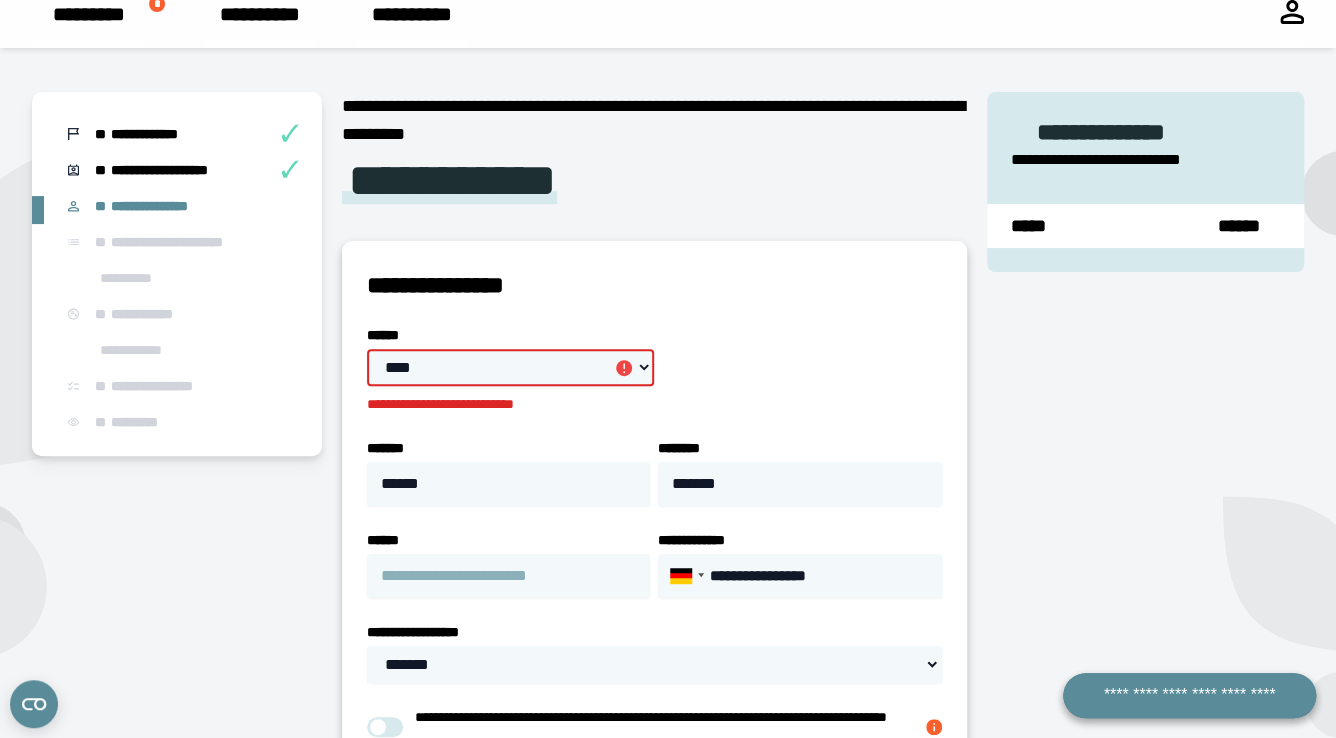 click on "****" at bounding box center (0, 0) 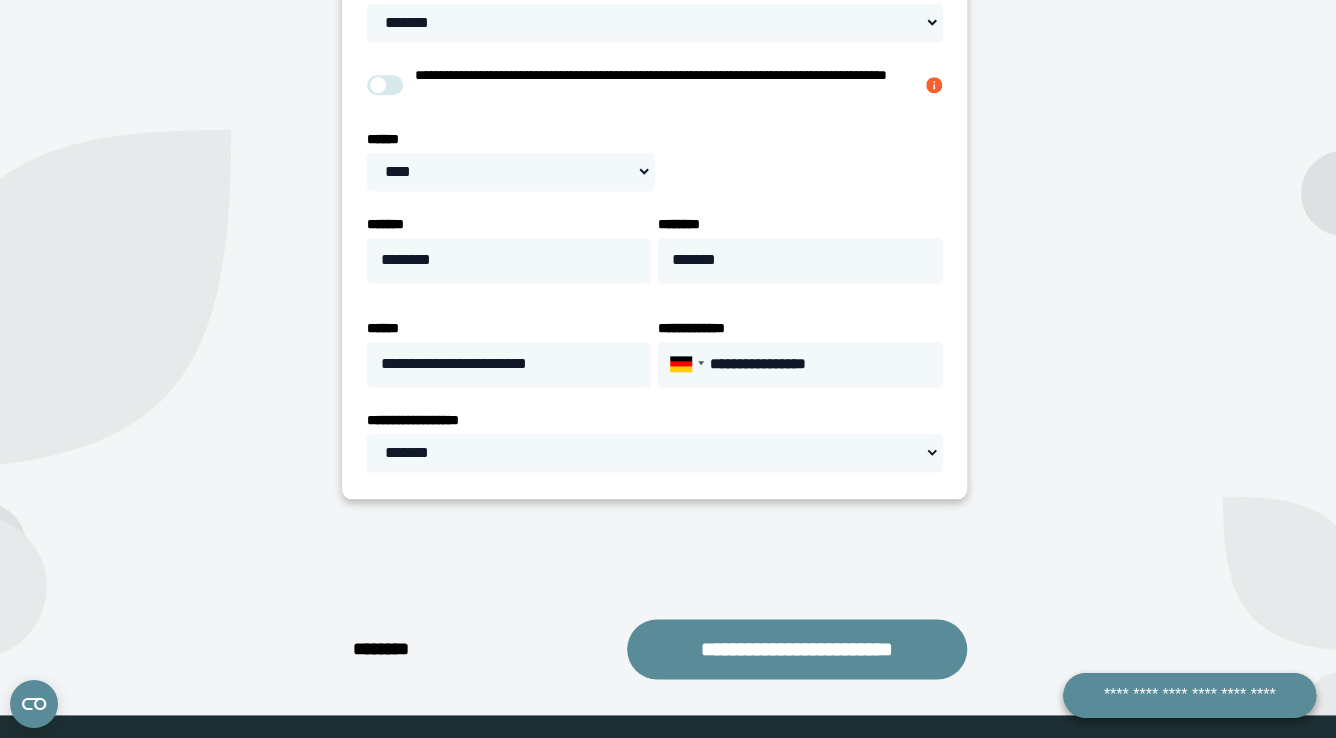 scroll, scrollTop: 711, scrollLeft: 0, axis: vertical 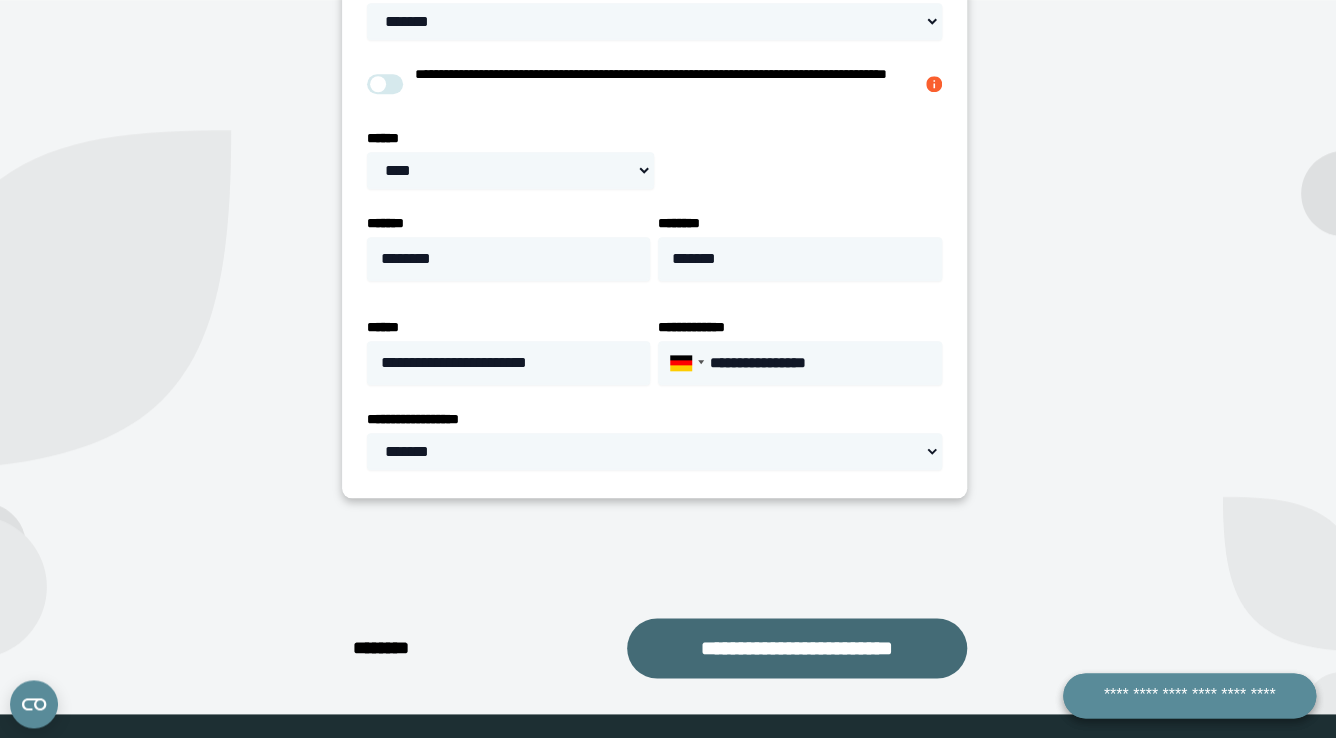 click on "**********" at bounding box center (797, 648) 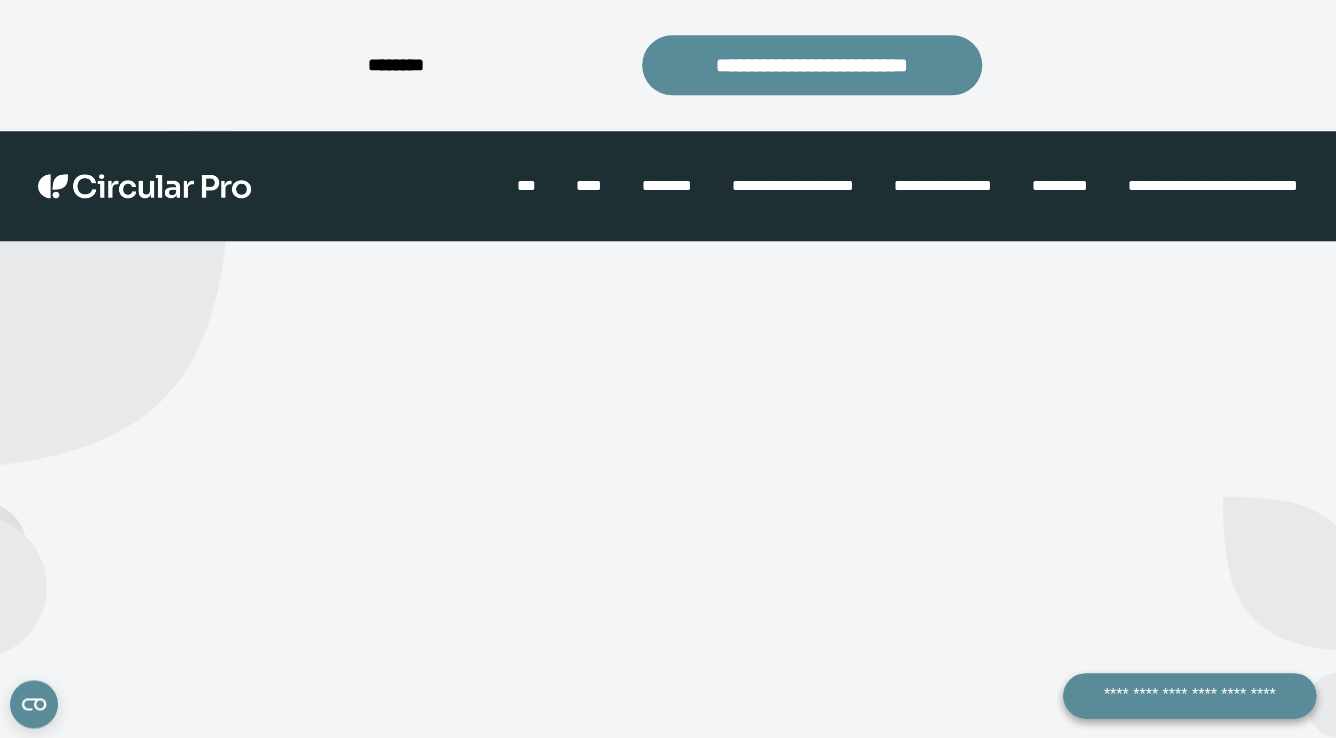 scroll, scrollTop: 217, scrollLeft: 0, axis: vertical 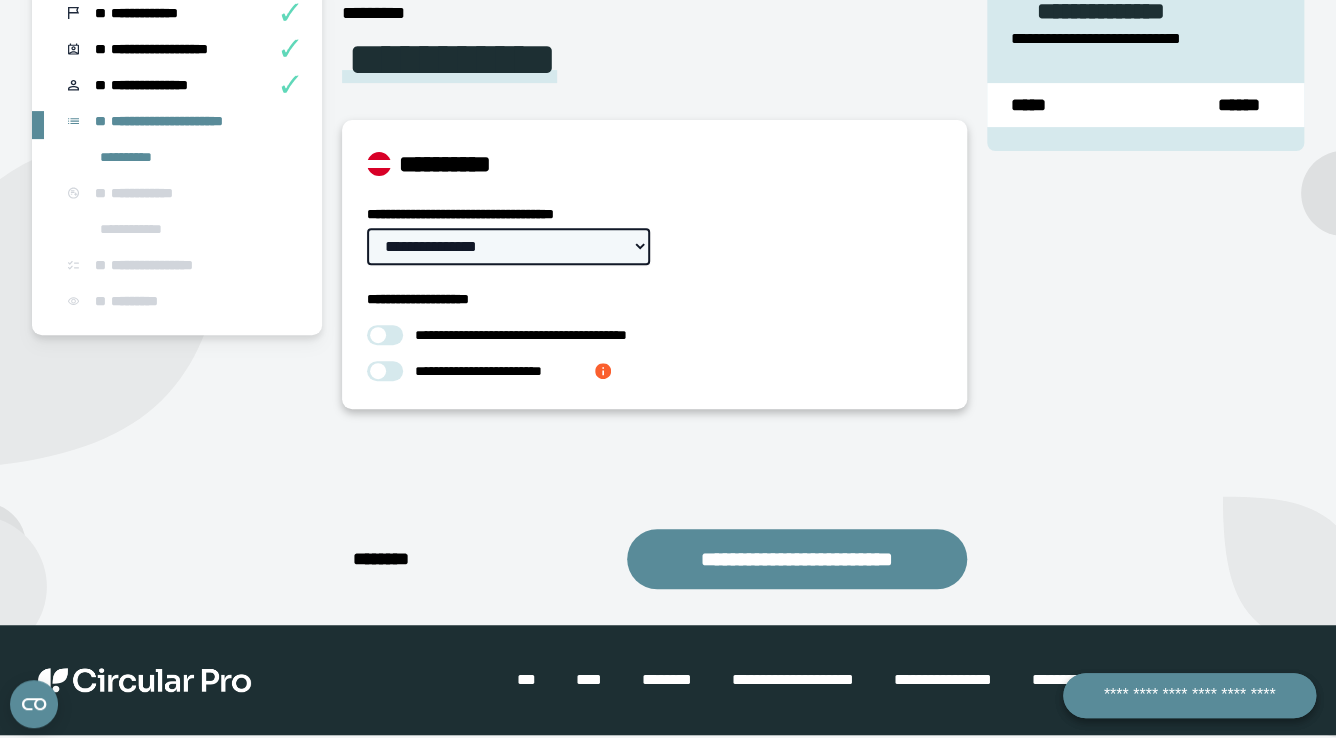 click on "**********" at bounding box center (508, 246) 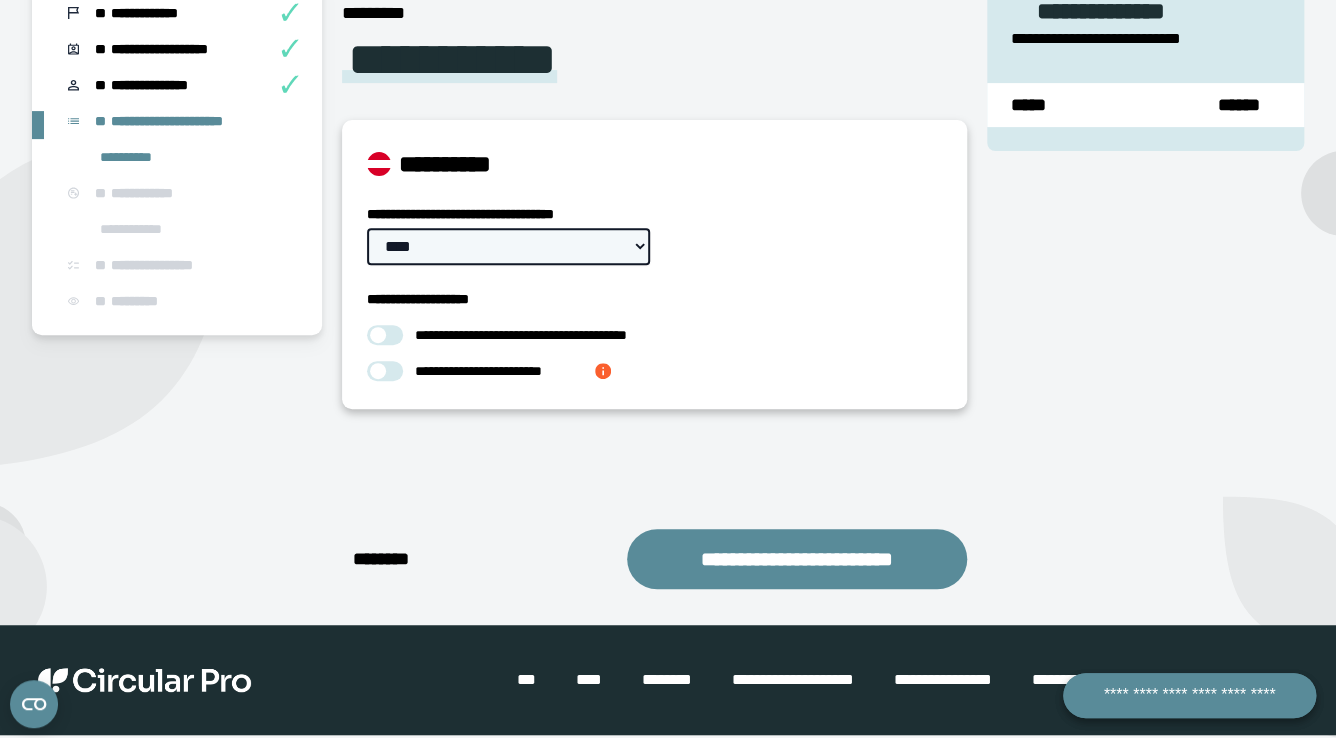 click on "****" at bounding box center (0, 0) 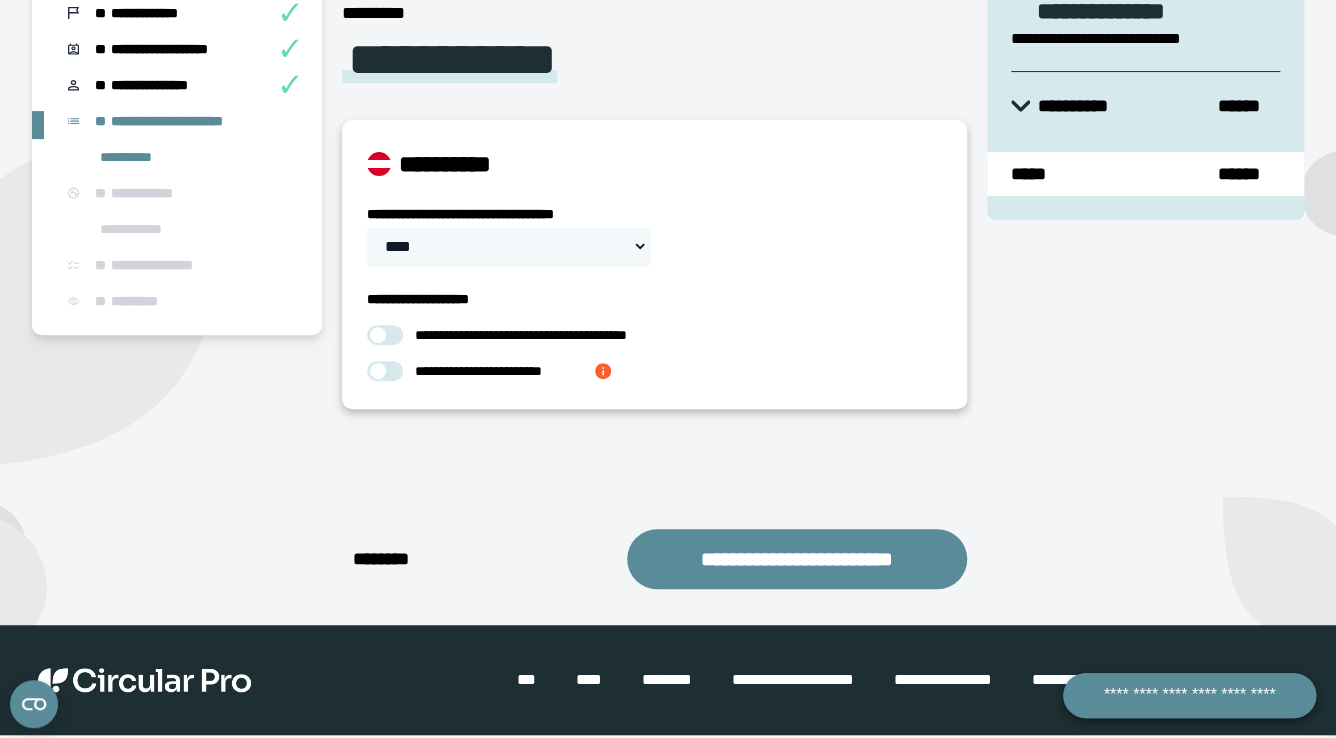 click at bounding box center (385, 335) 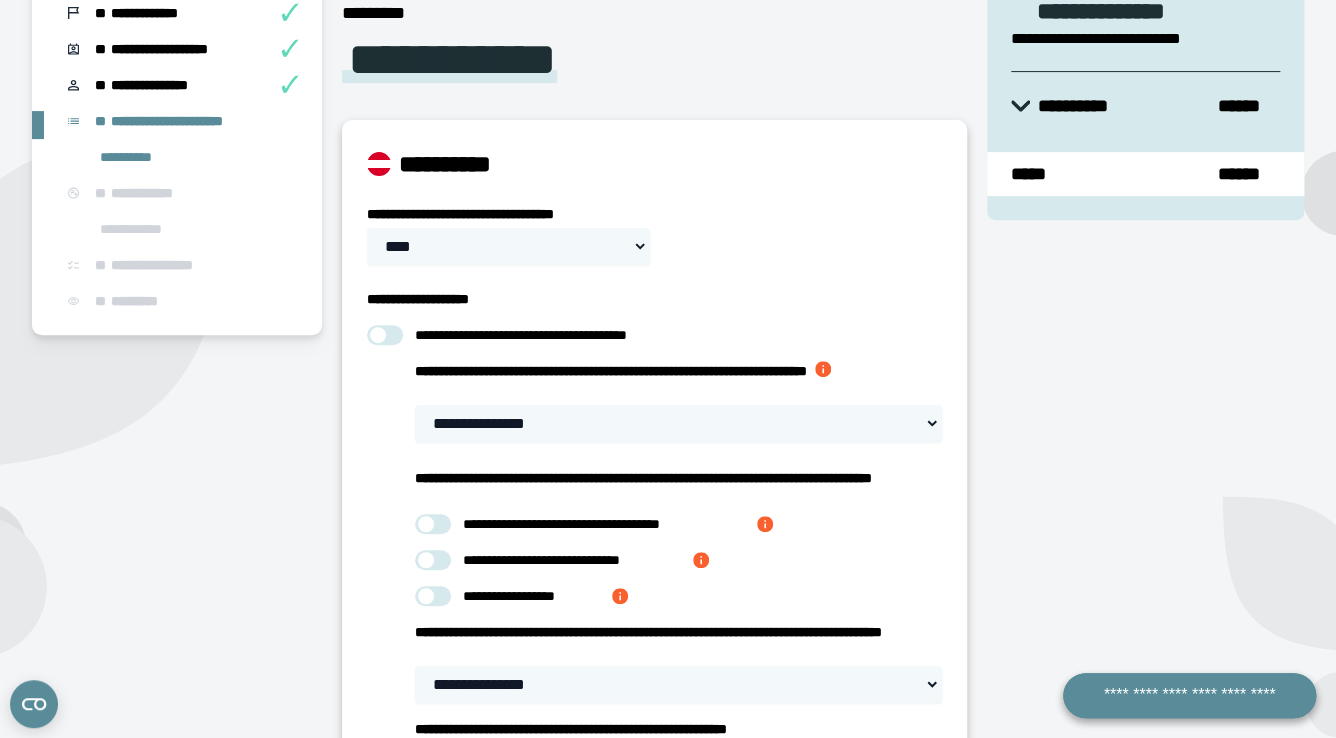 click at bounding box center (823, 369) 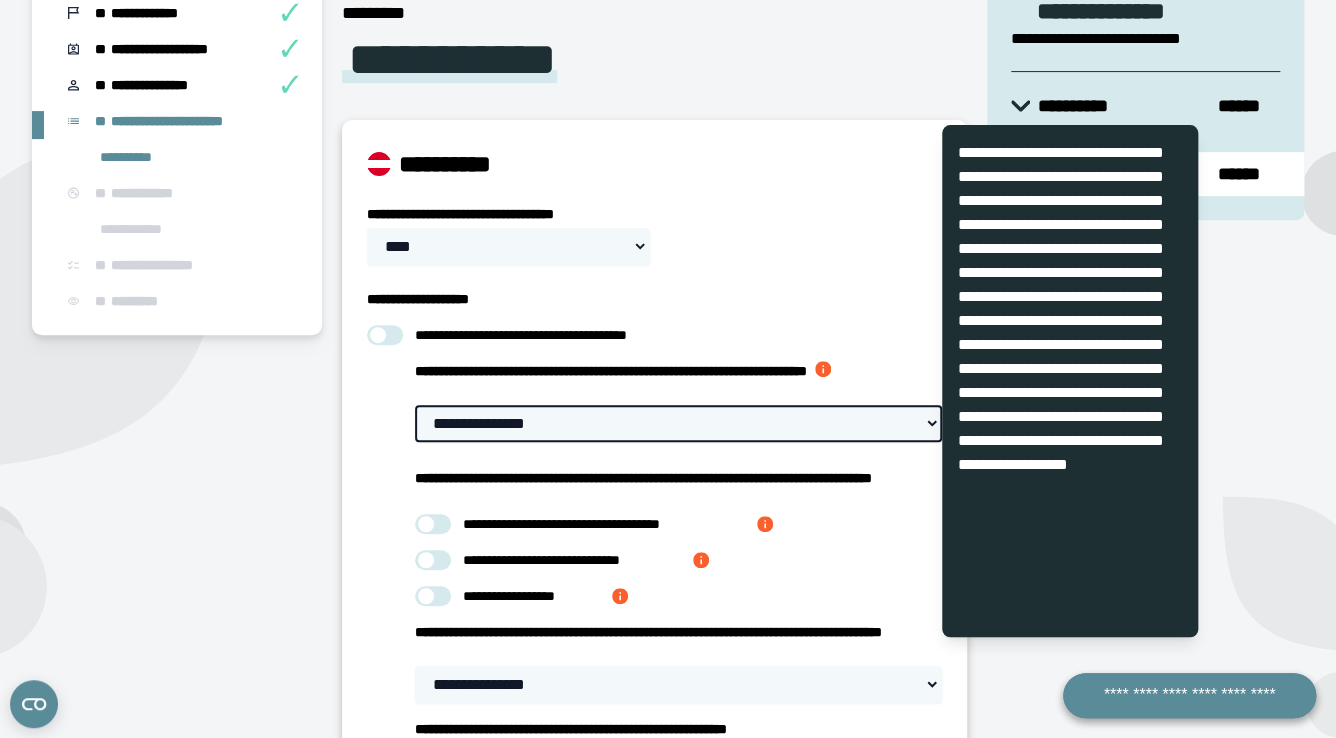 click on "**********" at bounding box center [678, 423] 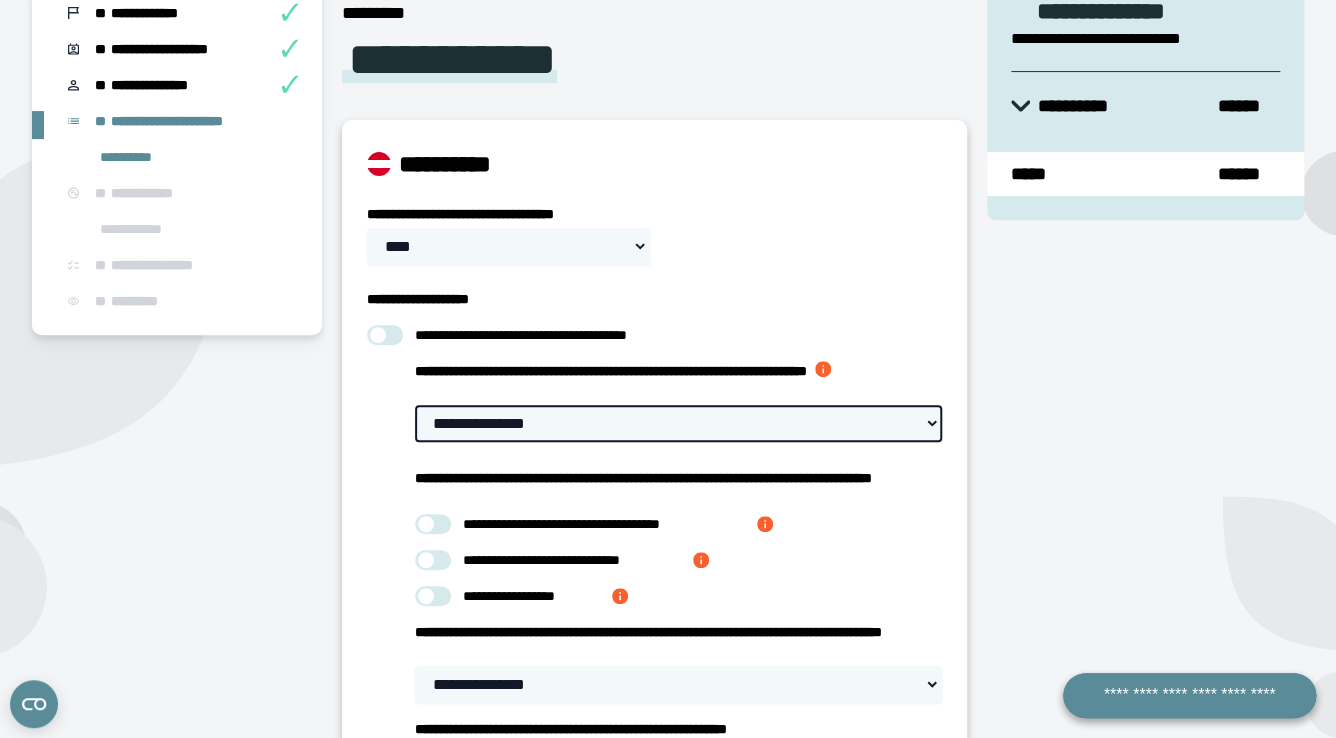 select on "**" 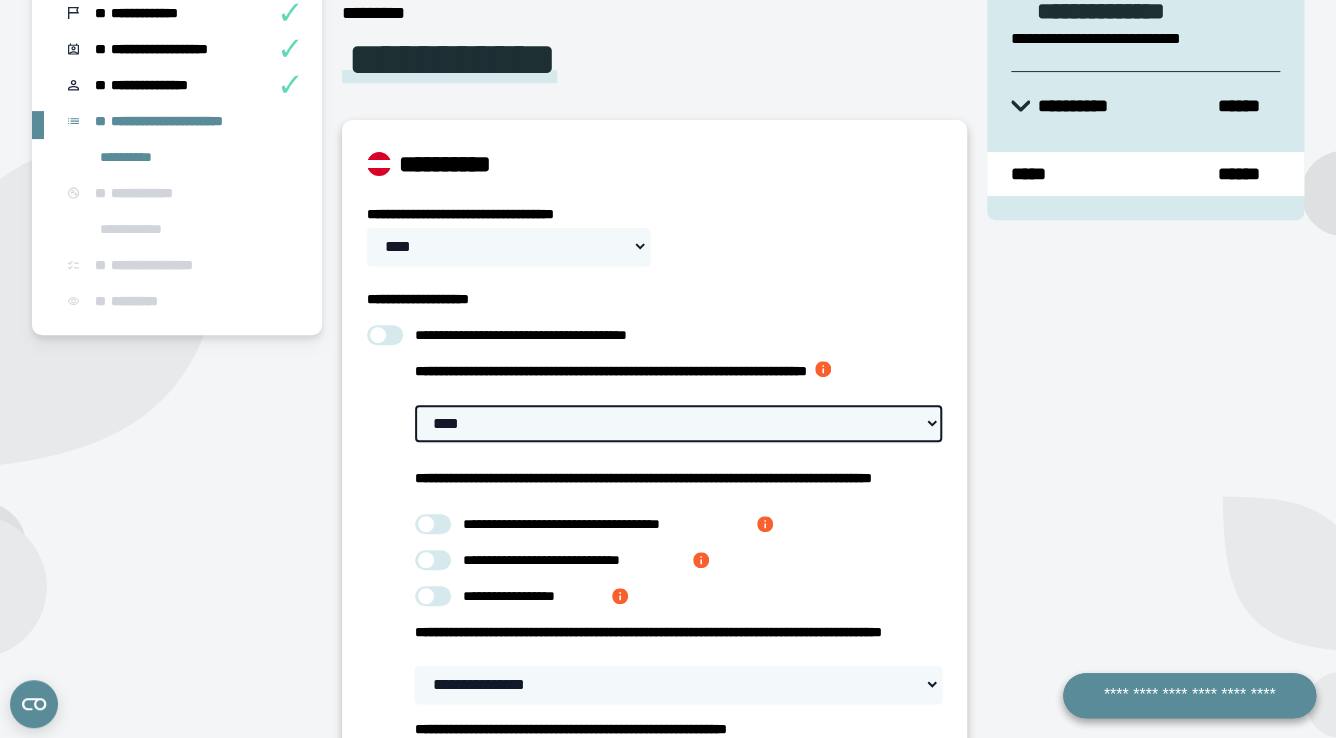 click on "****" at bounding box center (0, 0) 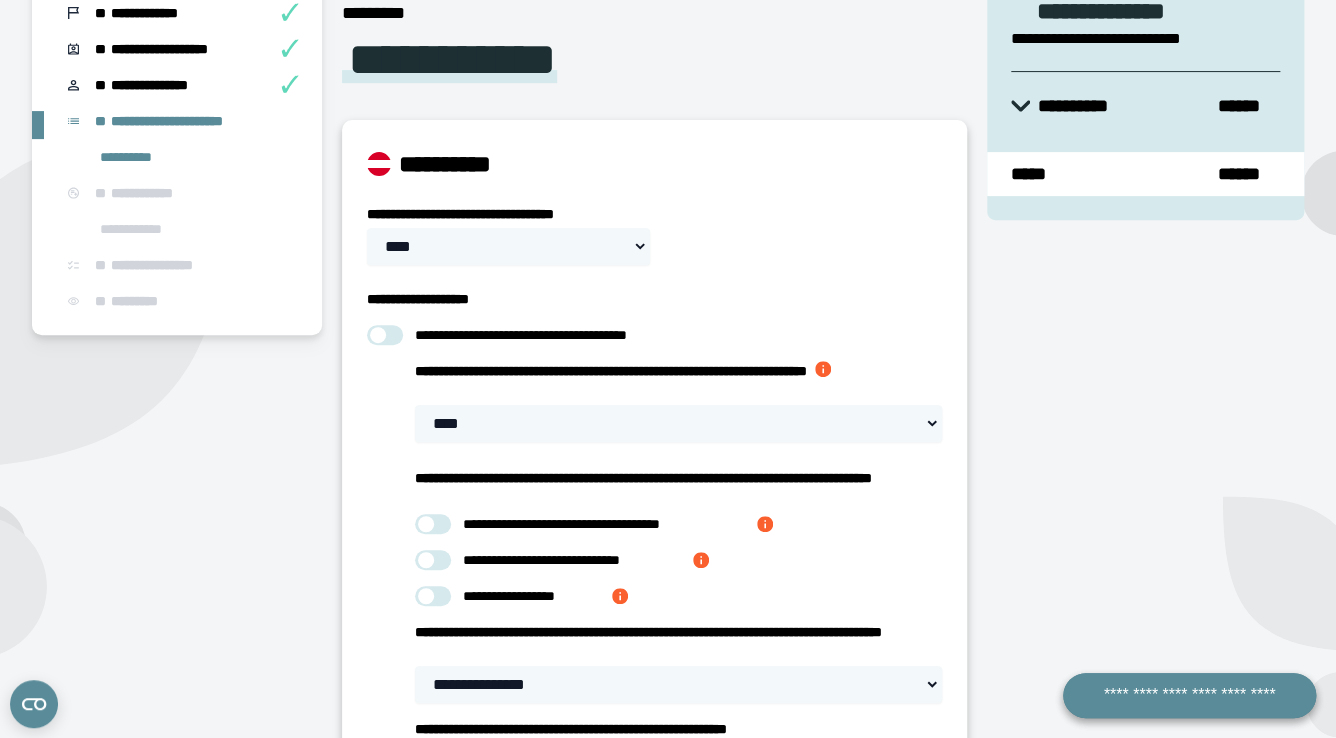 click at bounding box center (433, 596) 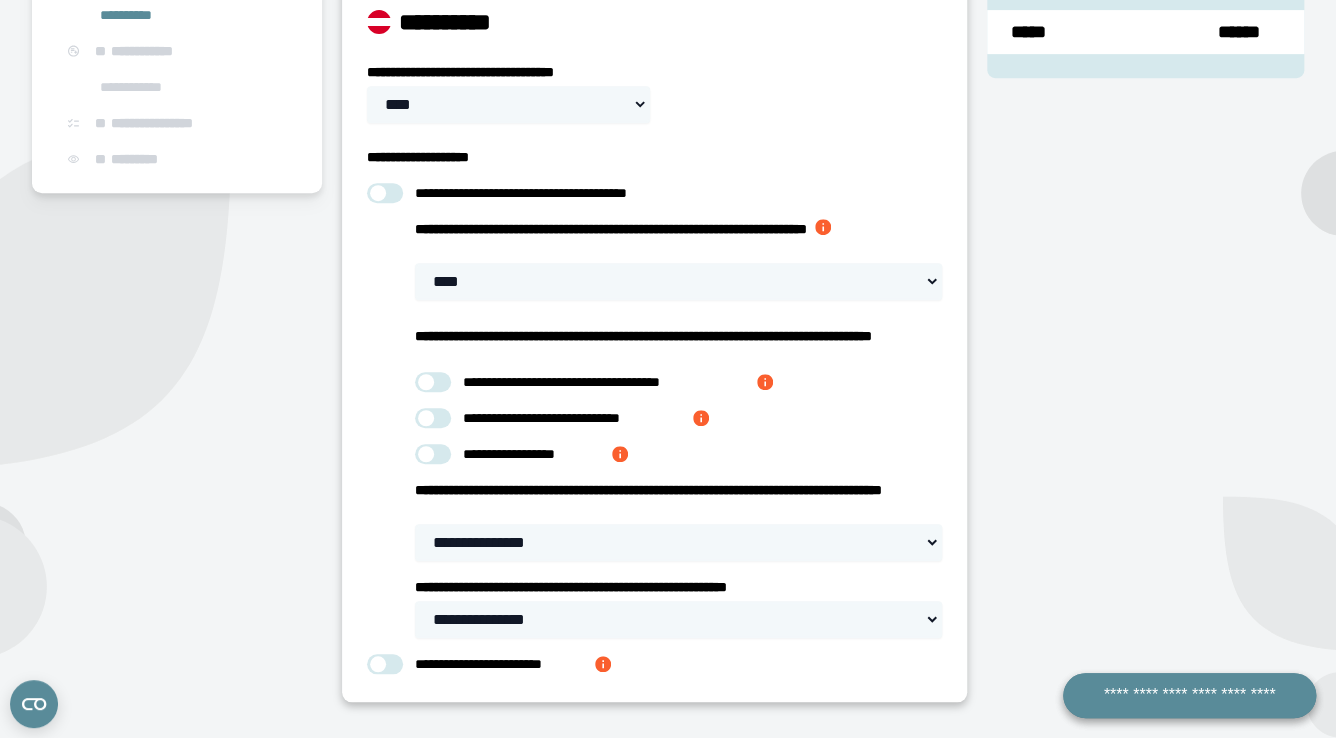 scroll, scrollTop: 430, scrollLeft: 0, axis: vertical 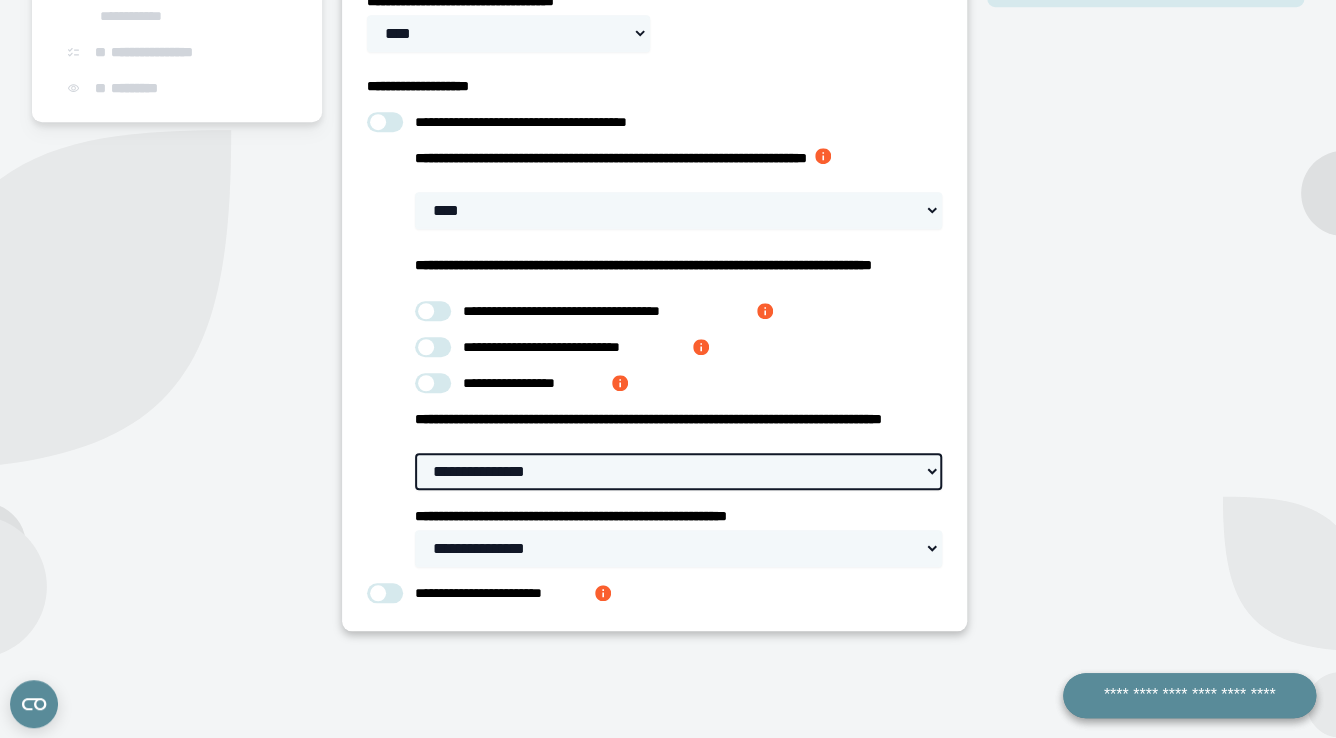 click on "**********" at bounding box center [678, 471] 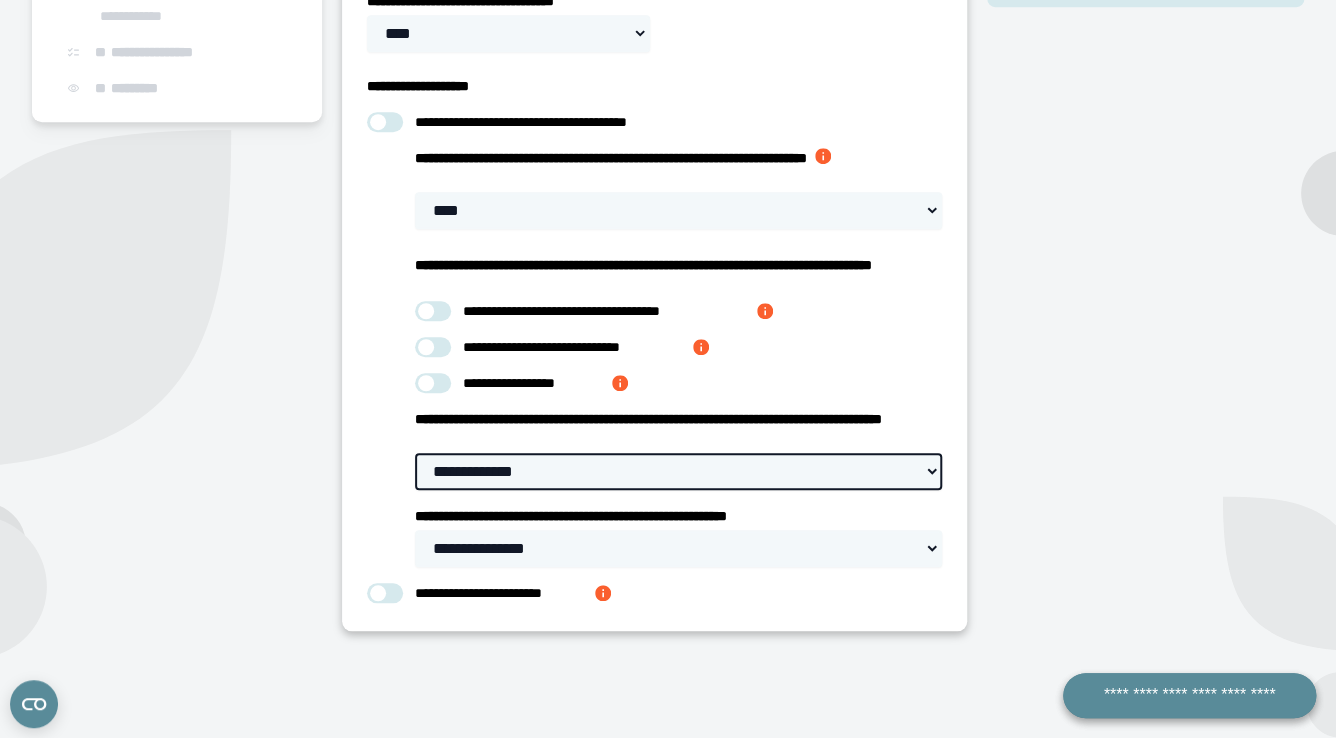 click on "**********" at bounding box center [0, 0] 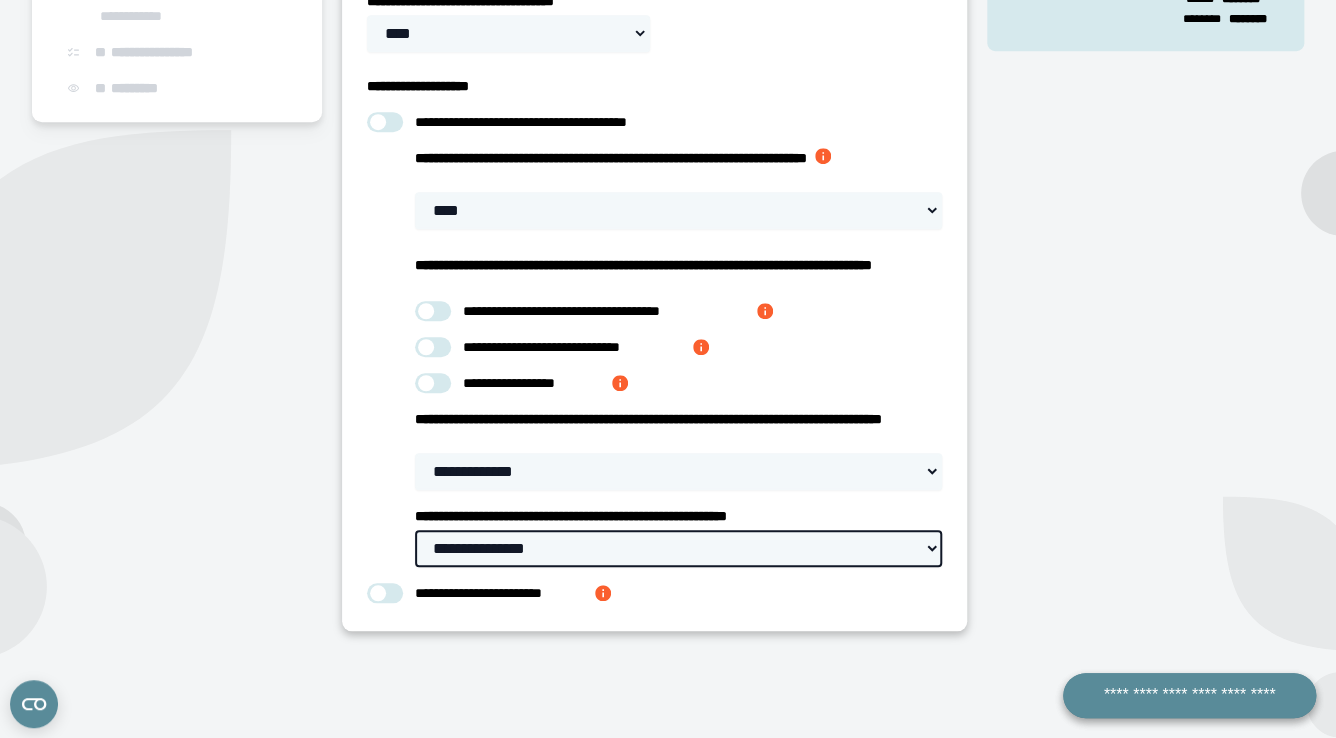 click on "**********" at bounding box center [678, 548] 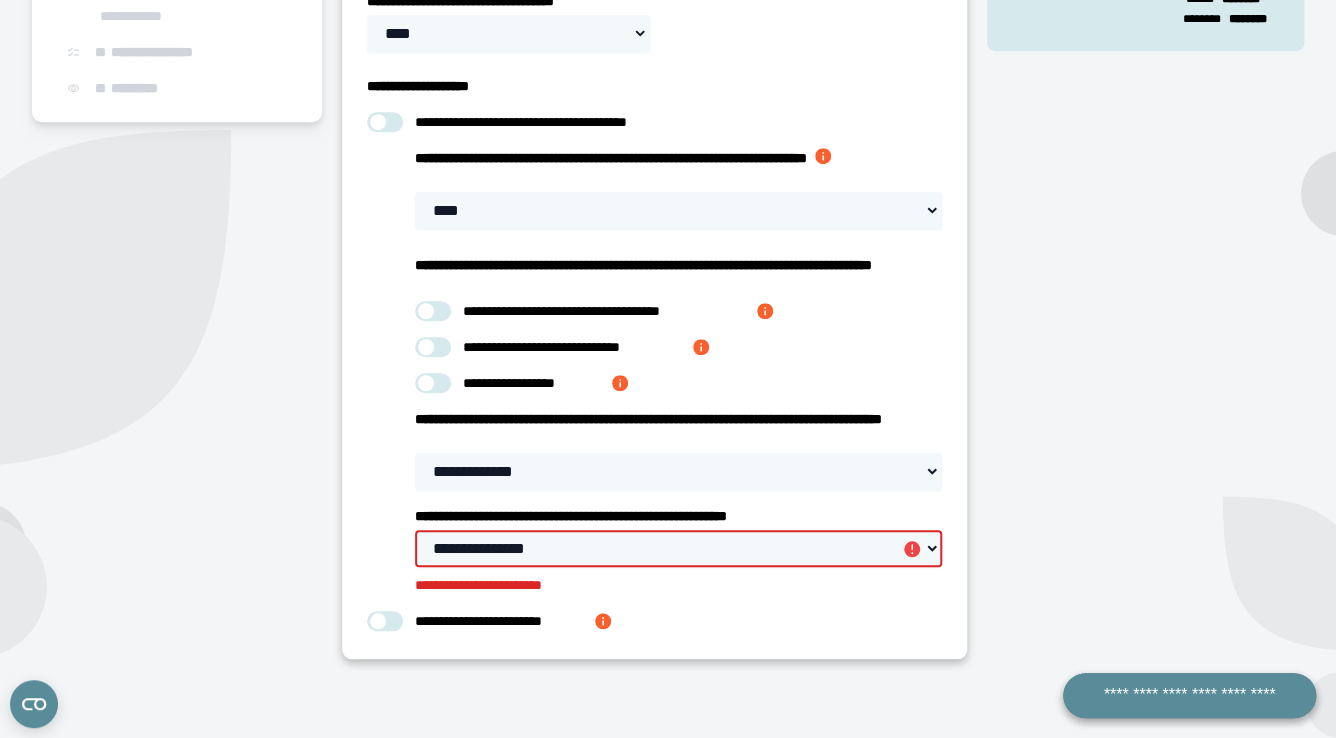 click on "**********" at bounding box center (654, 294) 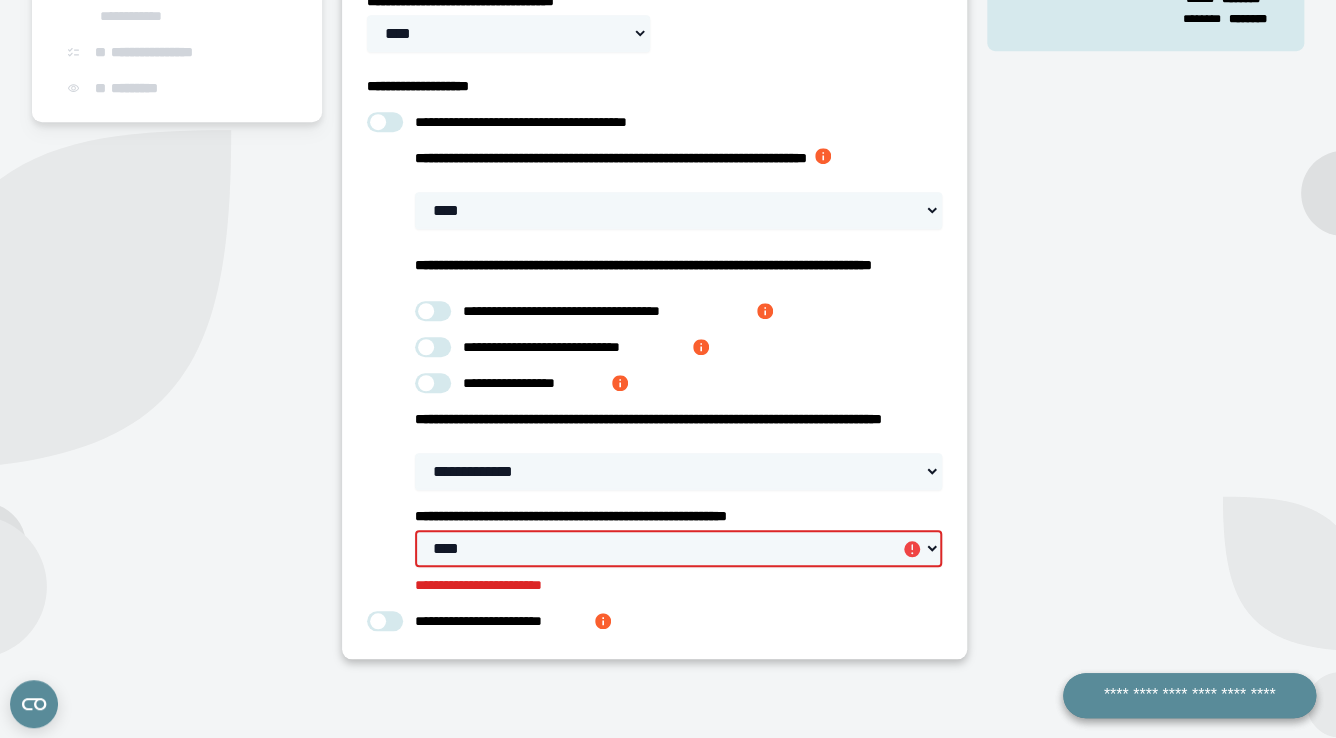 click on "****" at bounding box center (0, 0) 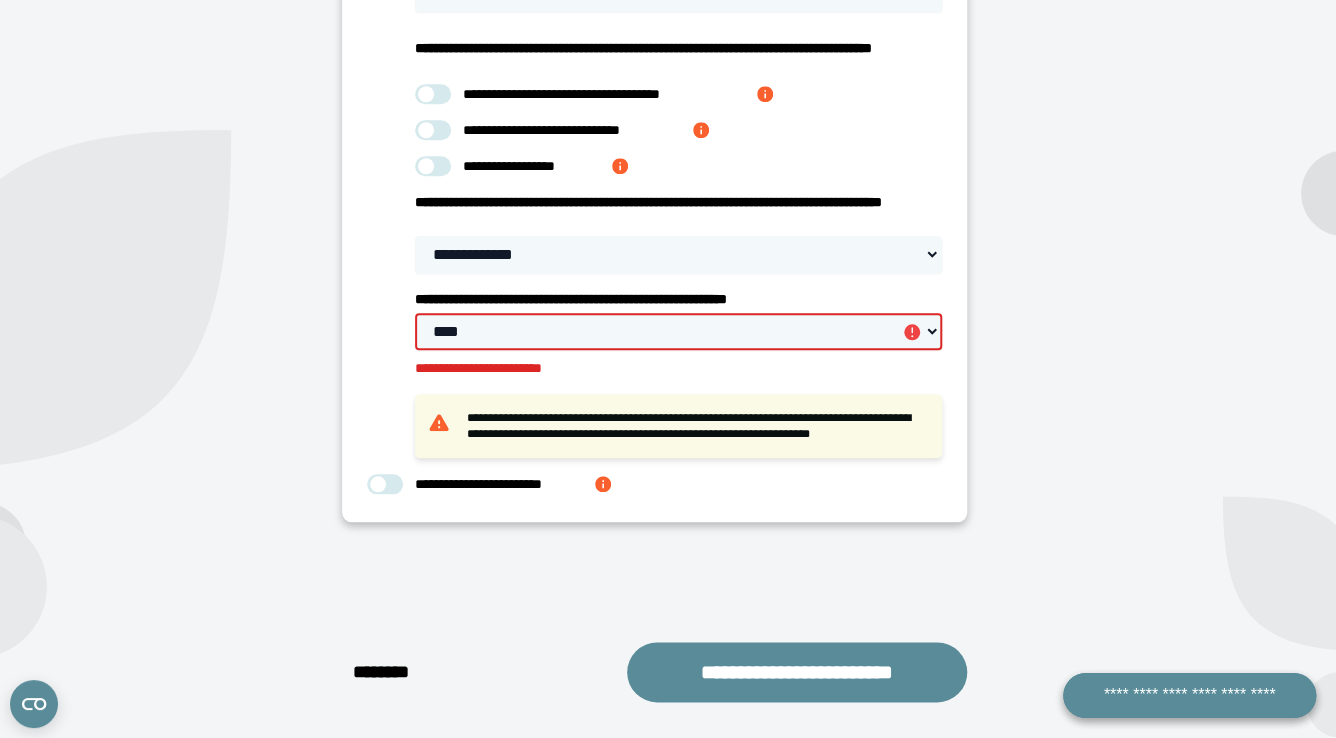 scroll, scrollTop: 671, scrollLeft: 0, axis: vertical 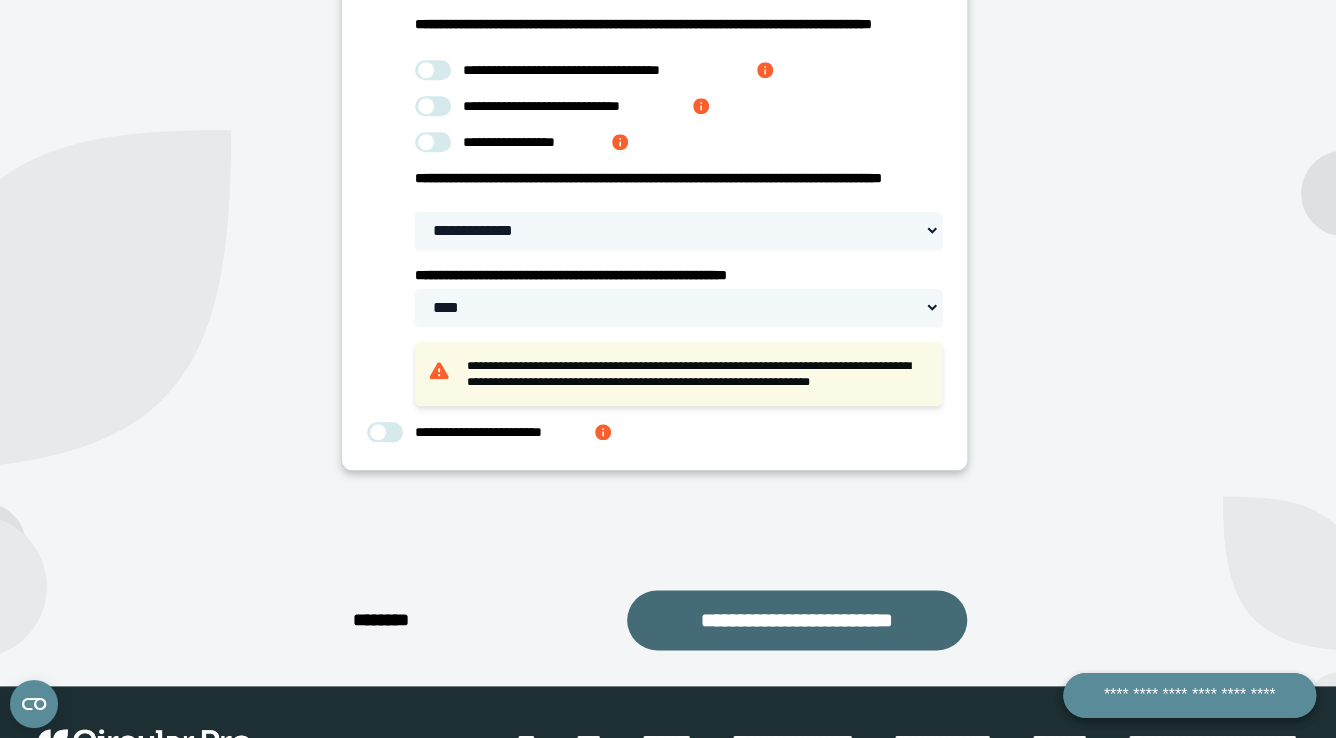 click on "**********" at bounding box center [797, 620] 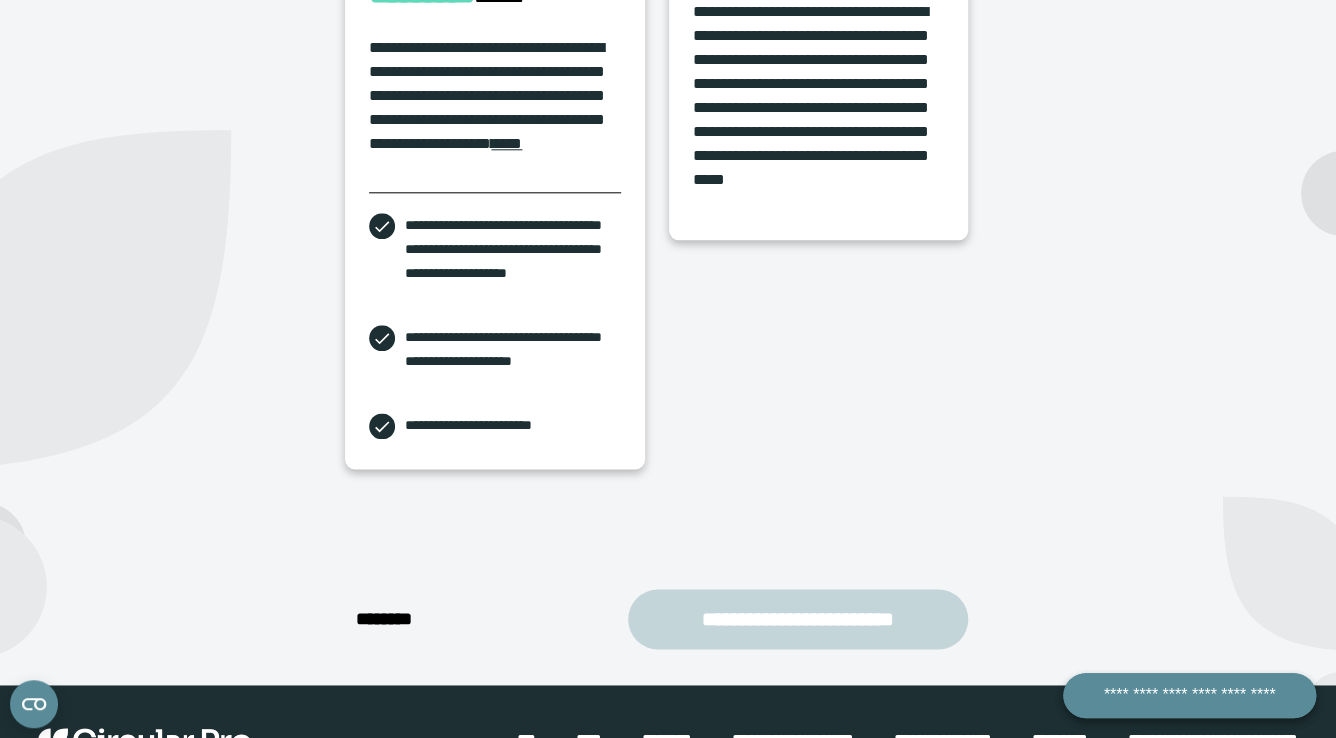 scroll, scrollTop: 873, scrollLeft: 0, axis: vertical 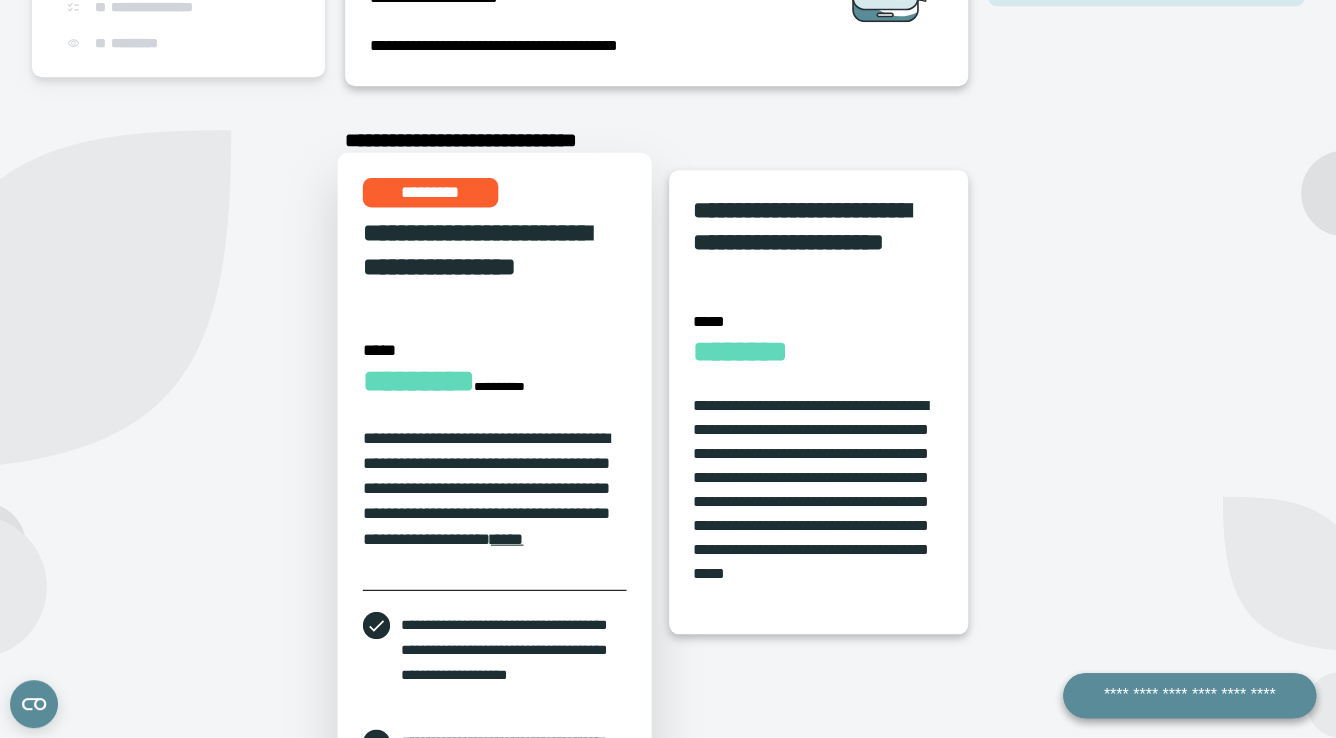 click on "**********" at bounding box center (495, 277) 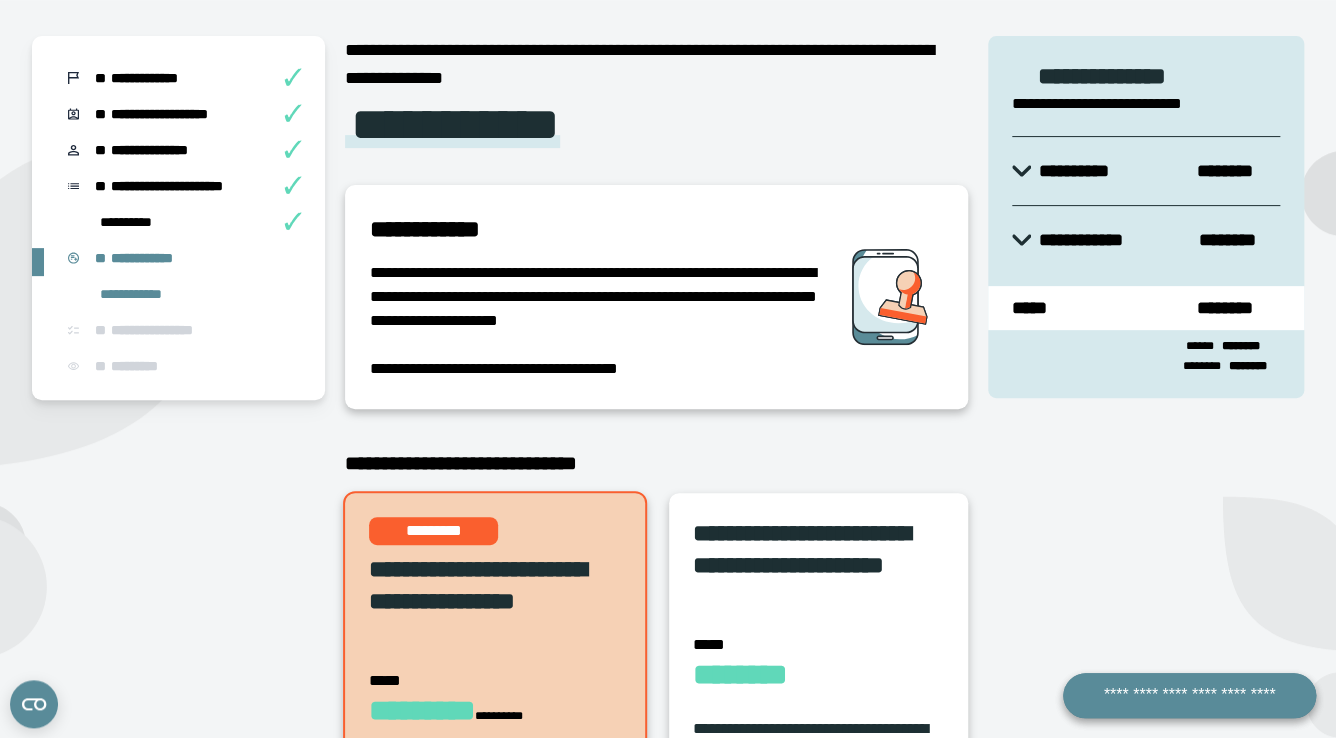scroll, scrollTop: 147, scrollLeft: 0, axis: vertical 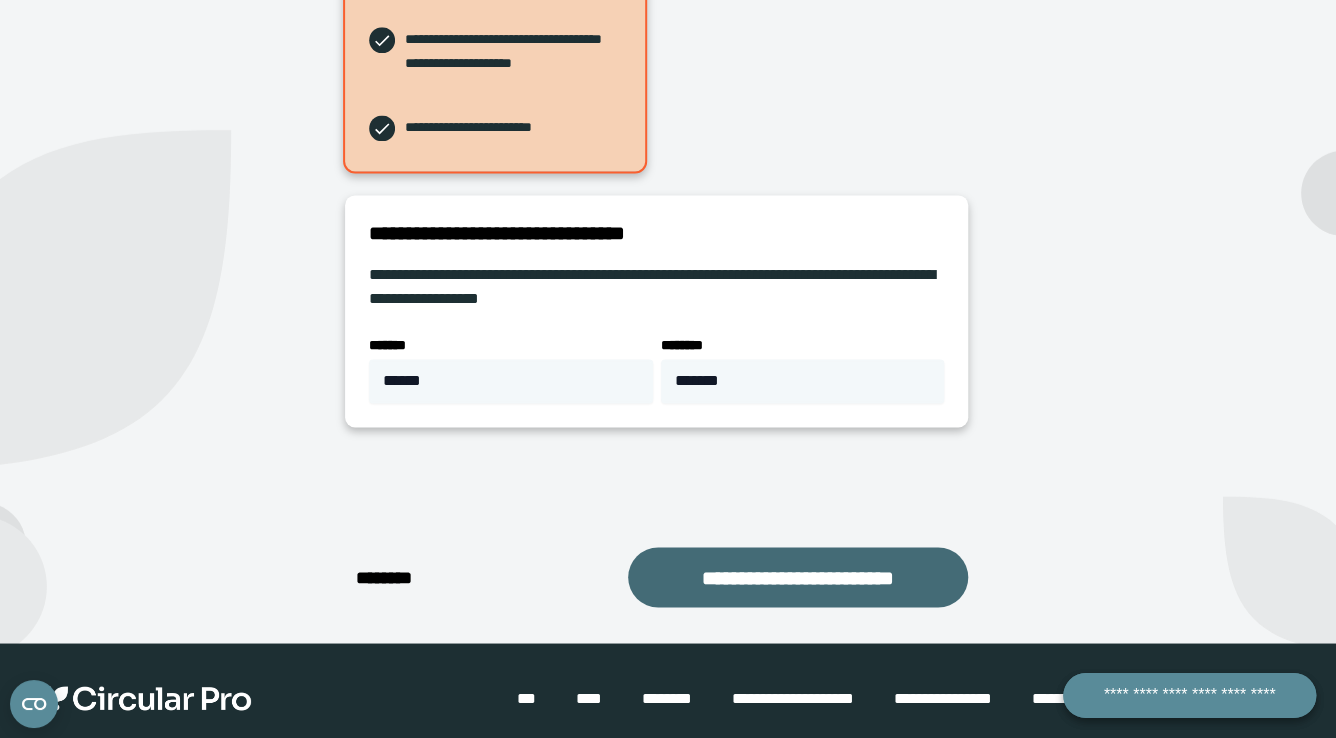 click on "**********" at bounding box center (798, 577) 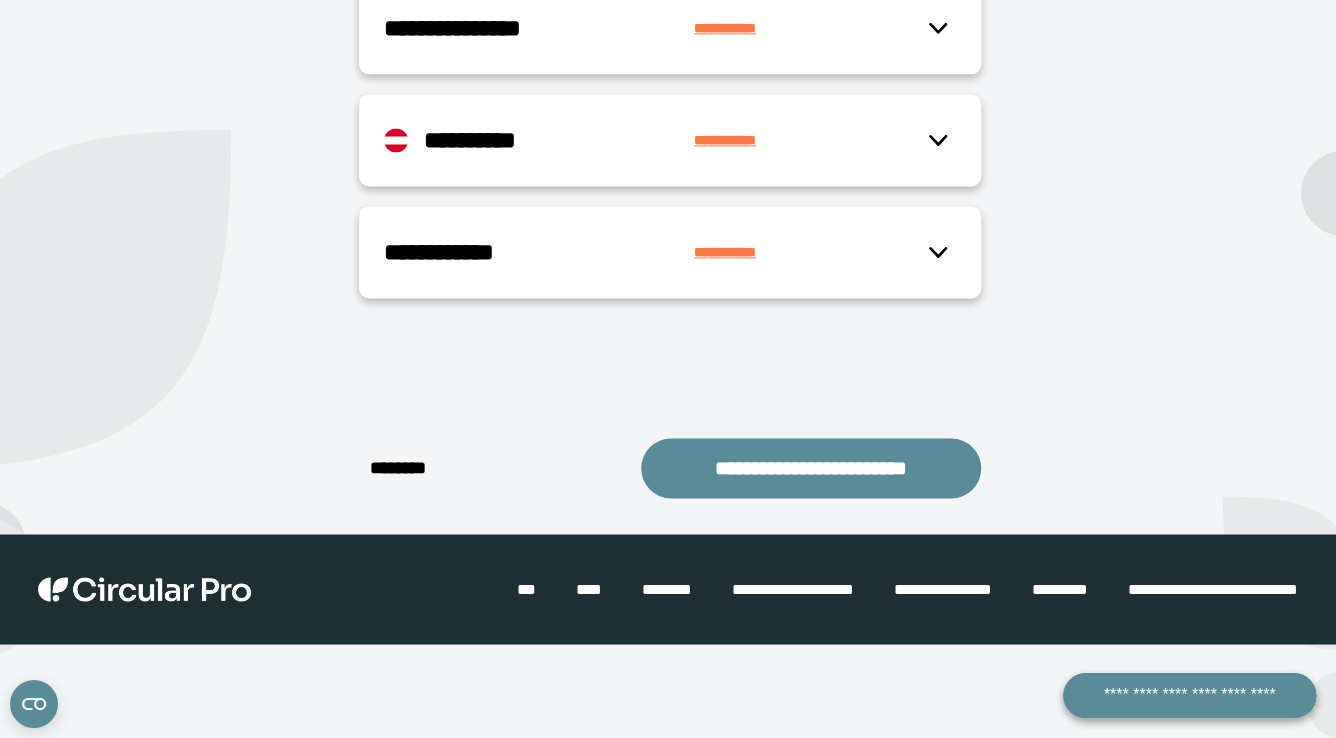 scroll, scrollTop: 1072, scrollLeft: 0, axis: vertical 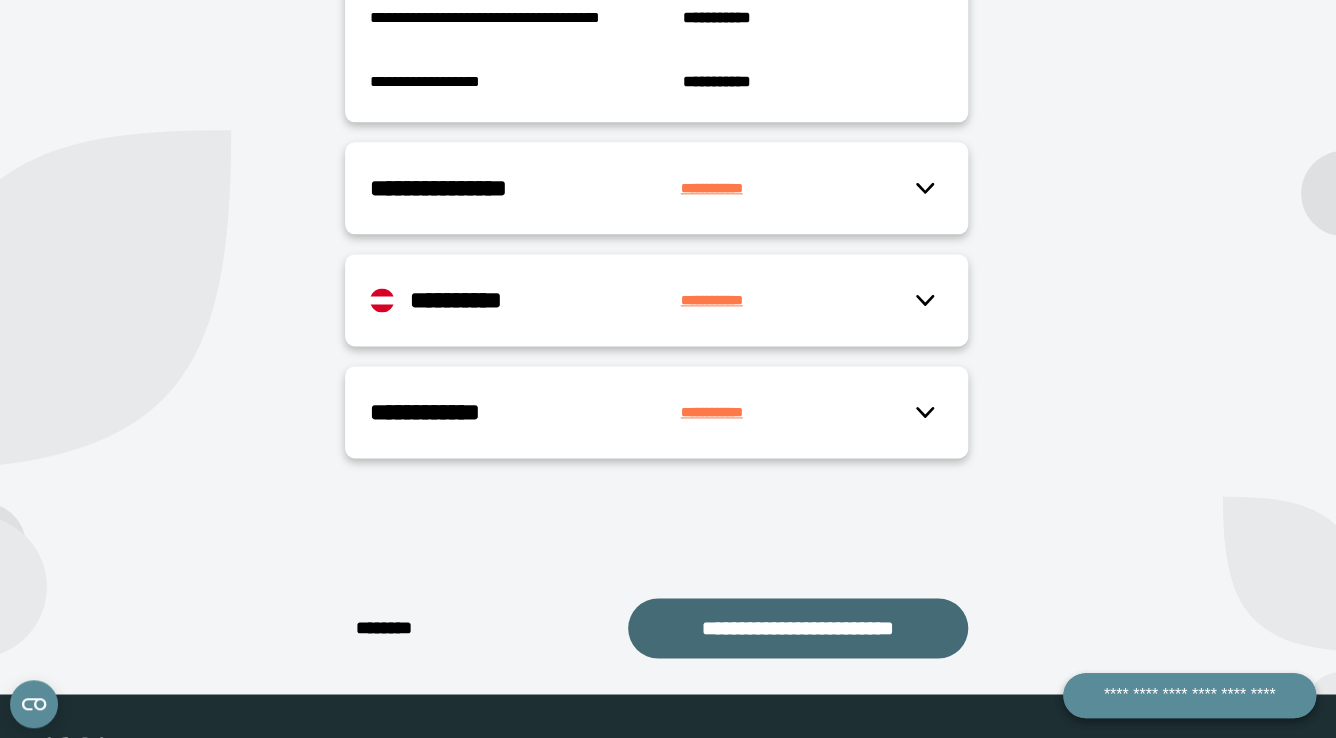 click on "**********" at bounding box center [798, 628] 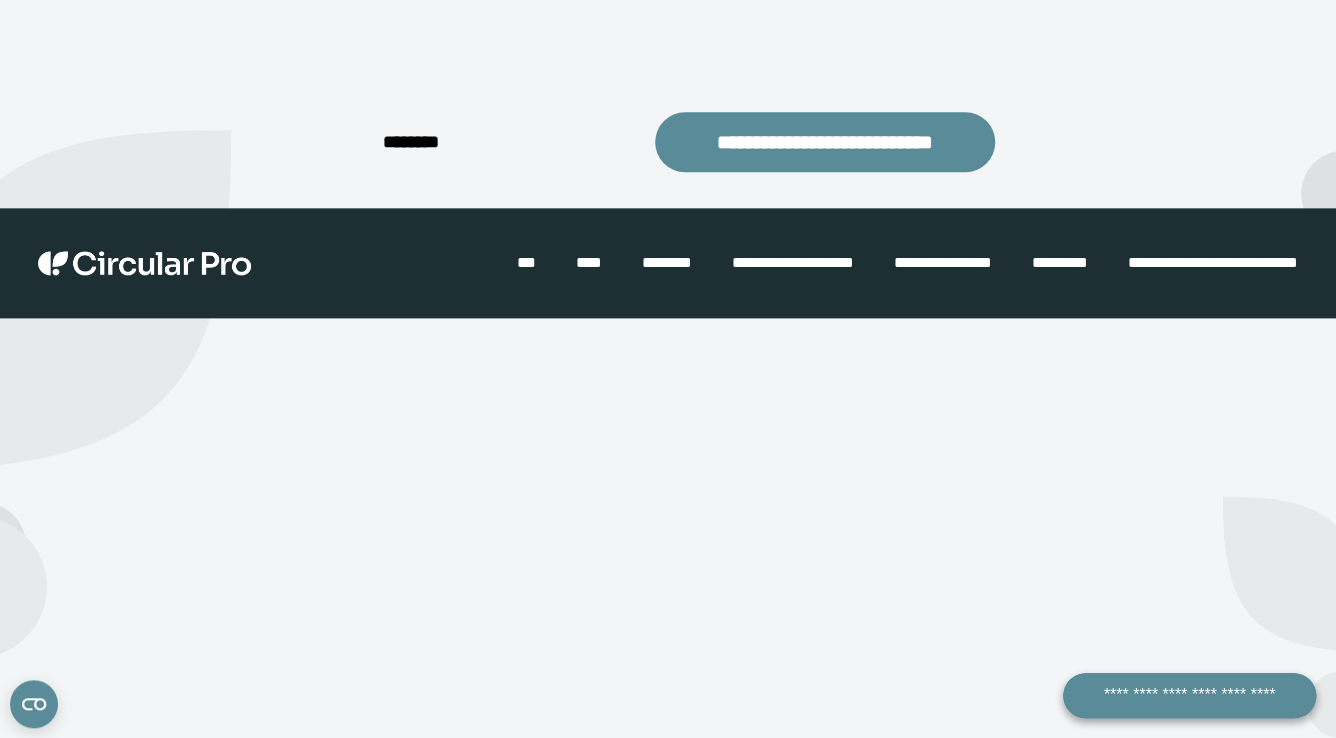 scroll, scrollTop: 586, scrollLeft: 0, axis: vertical 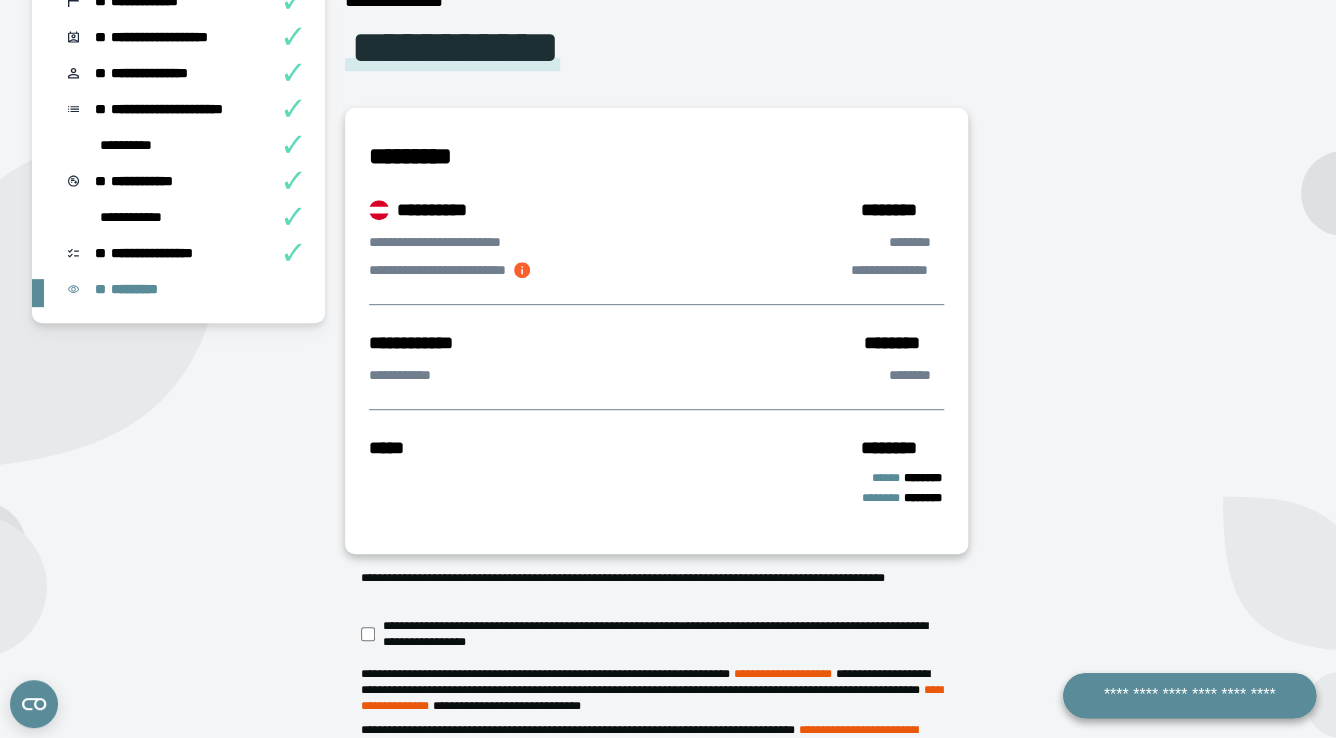 click at bounding box center (522, 270) 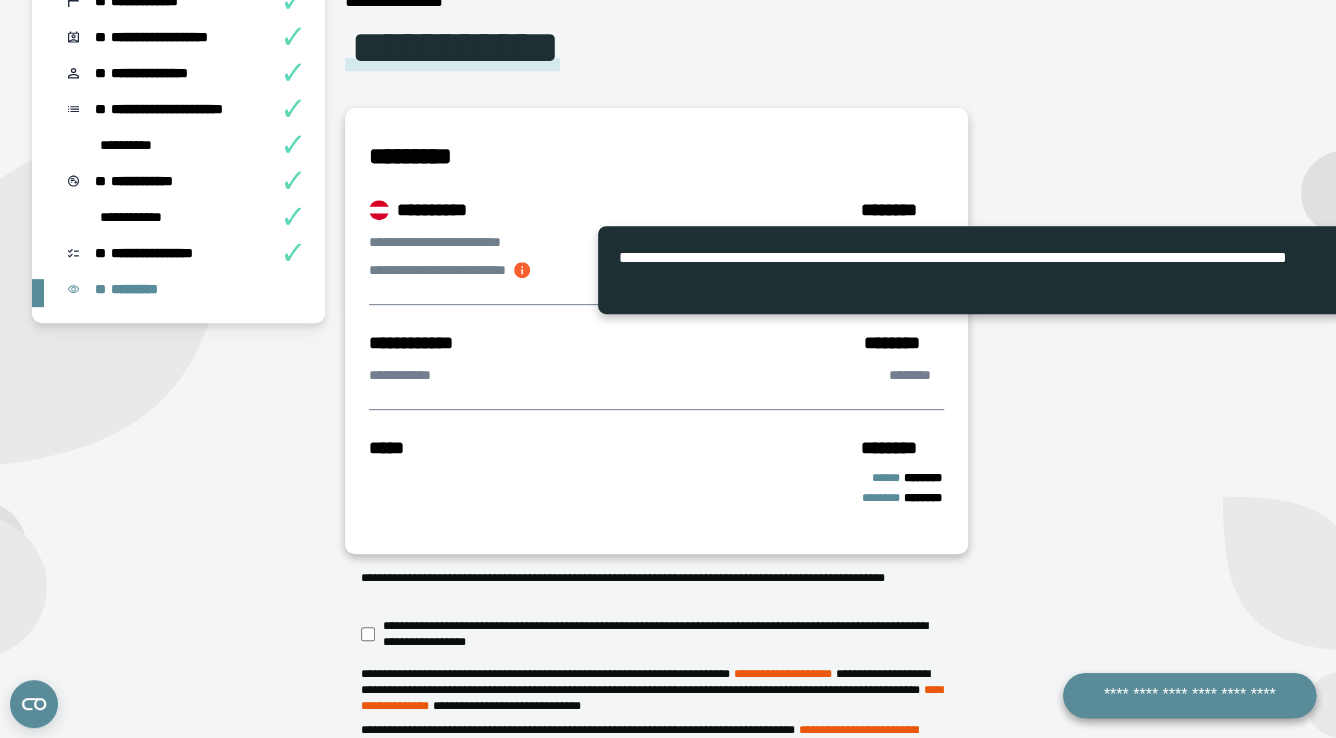 click at bounding box center [1146, 450] 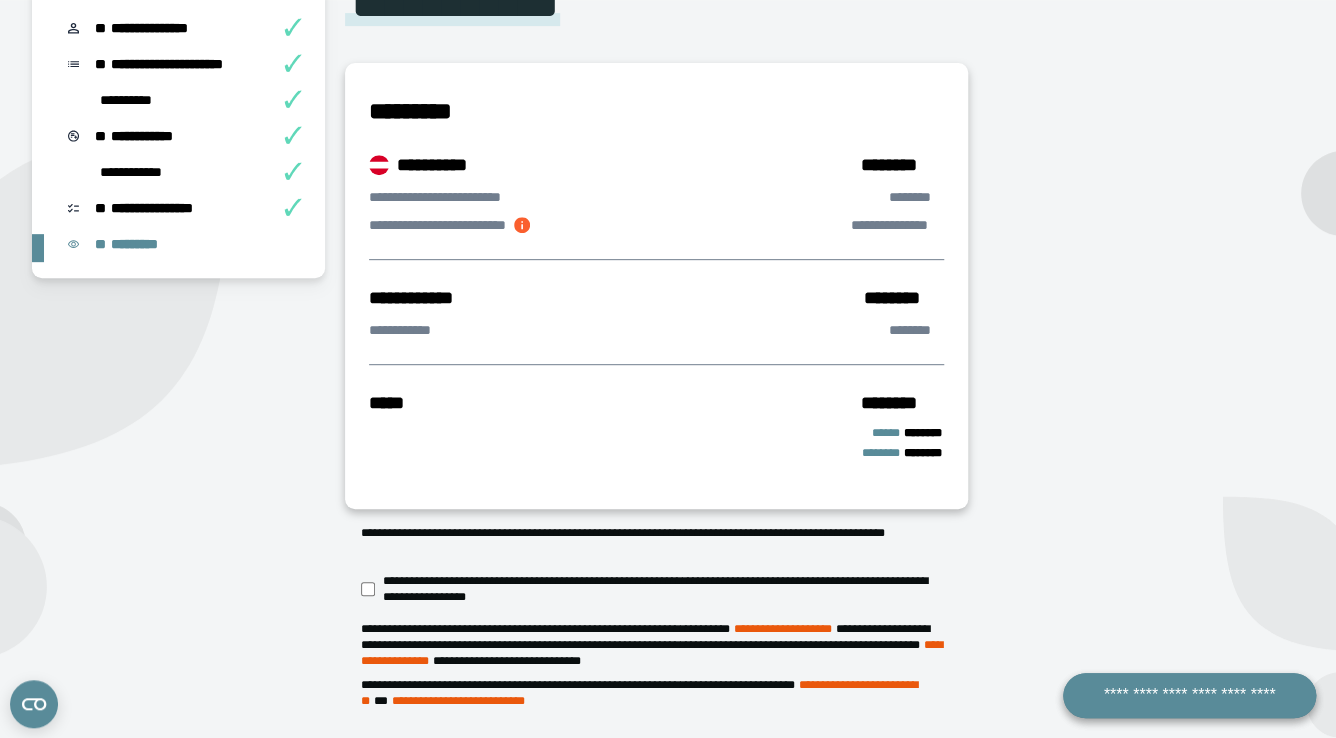 scroll, scrollTop: 191, scrollLeft: 0, axis: vertical 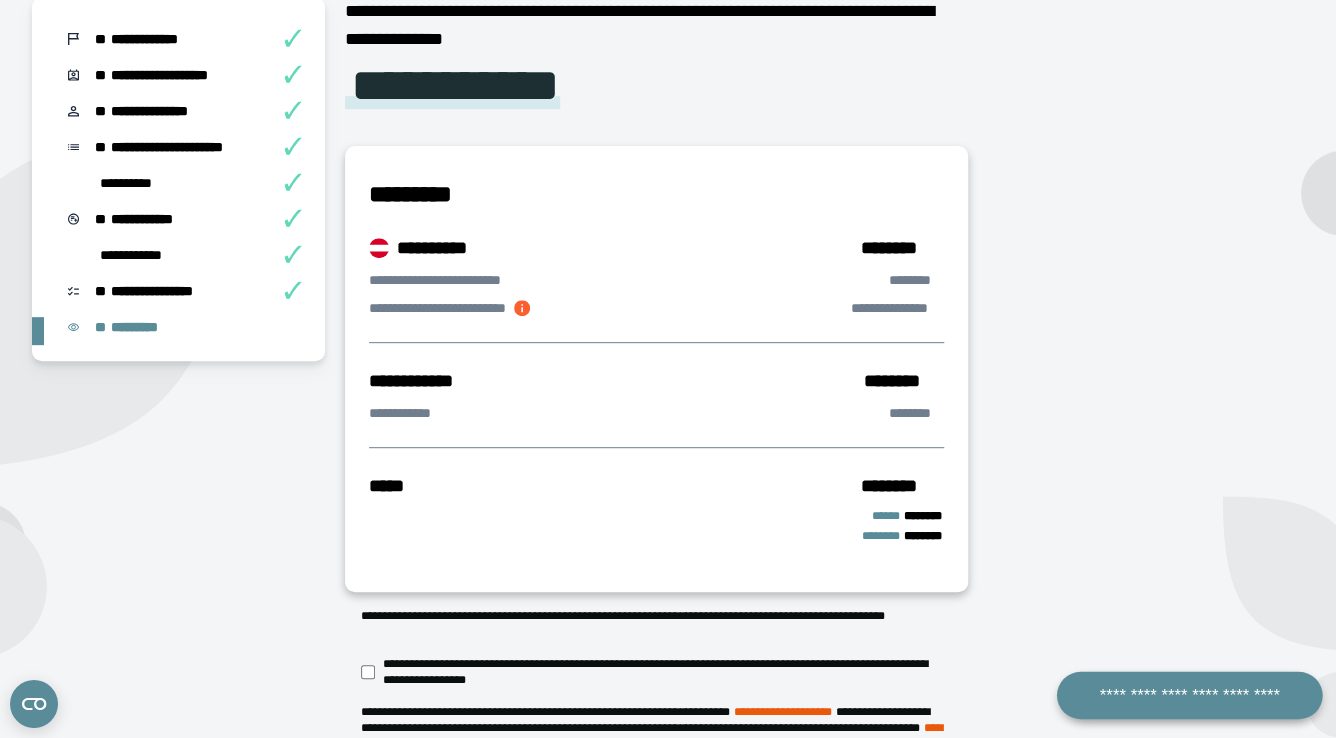 click on "**********" at bounding box center [1189, 695] 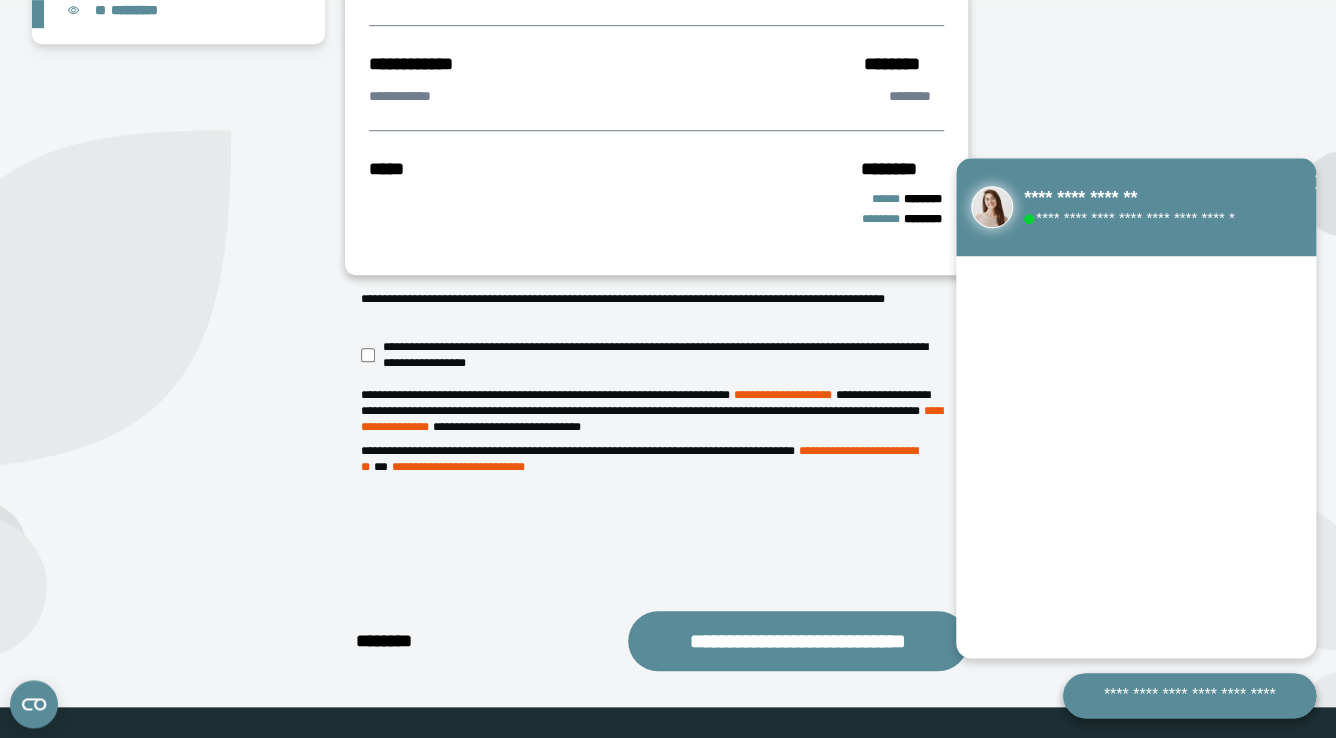 scroll, scrollTop: 513, scrollLeft: 0, axis: vertical 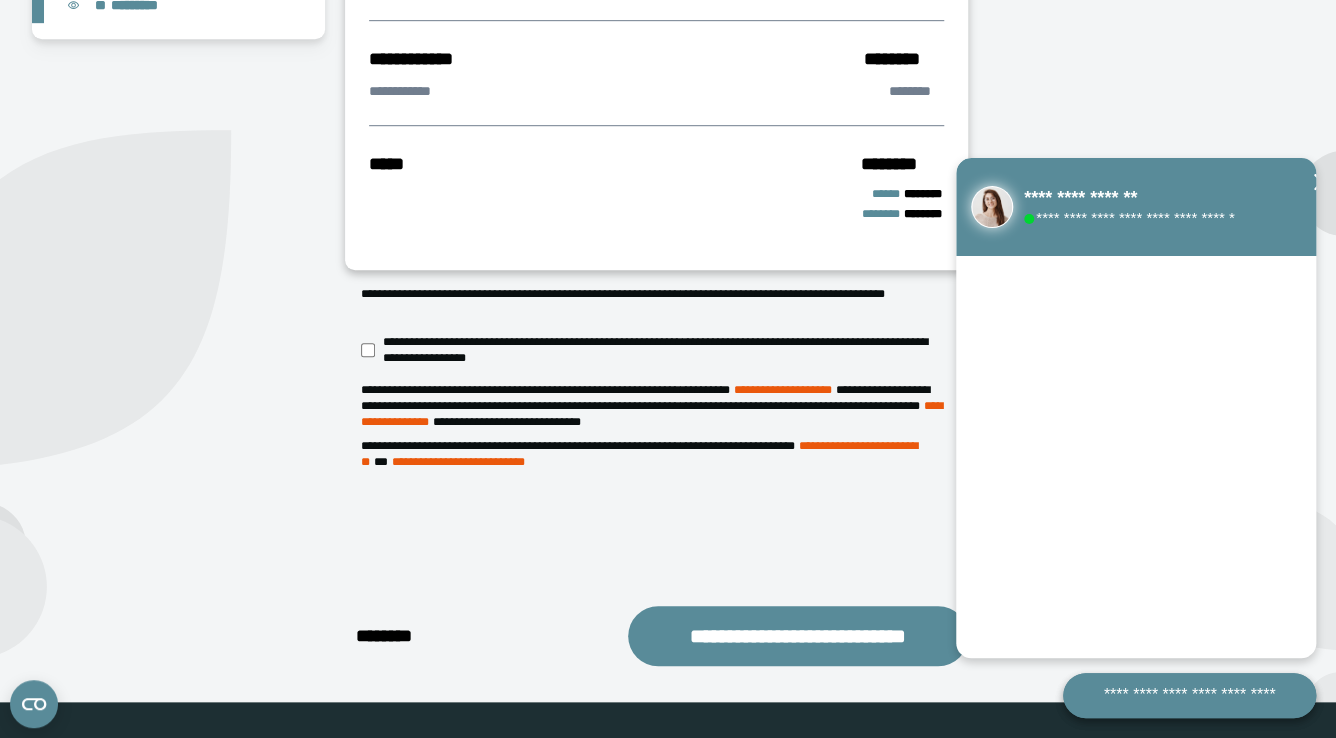 click 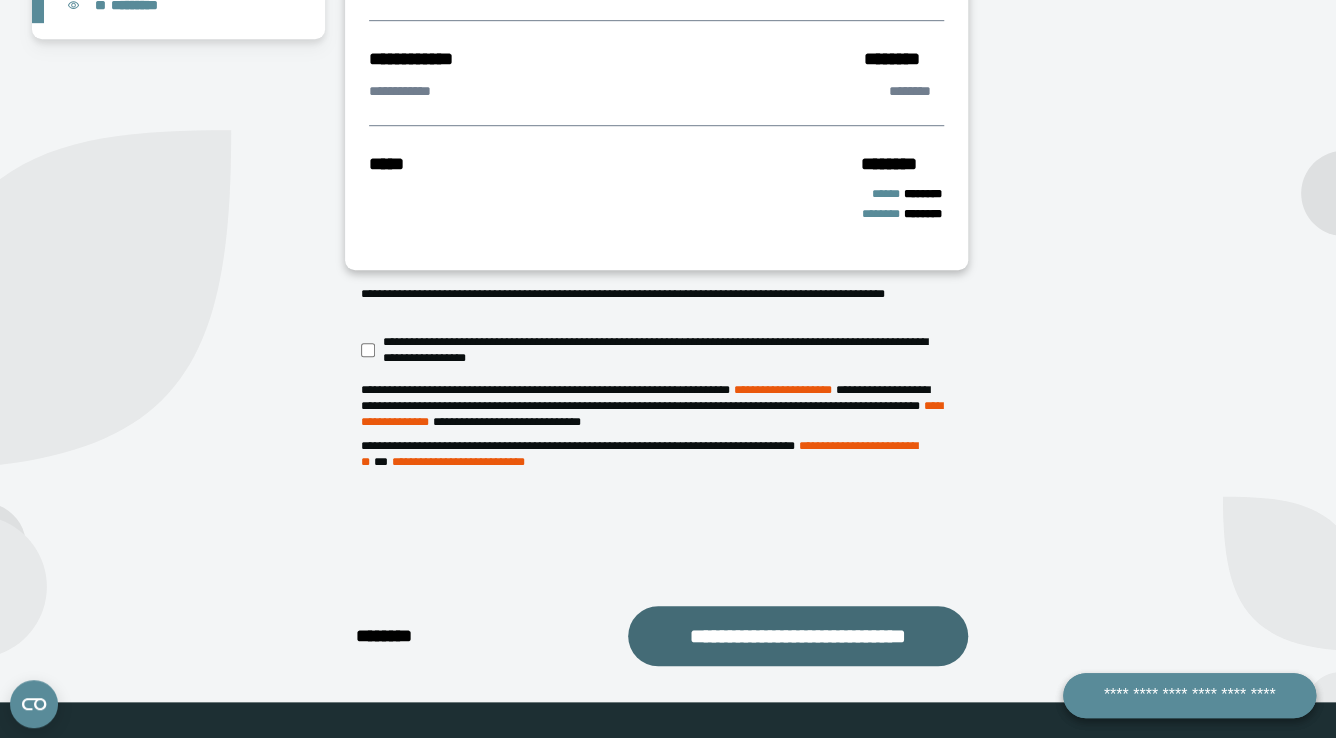 click on "**********" at bounding box center (798, 636) 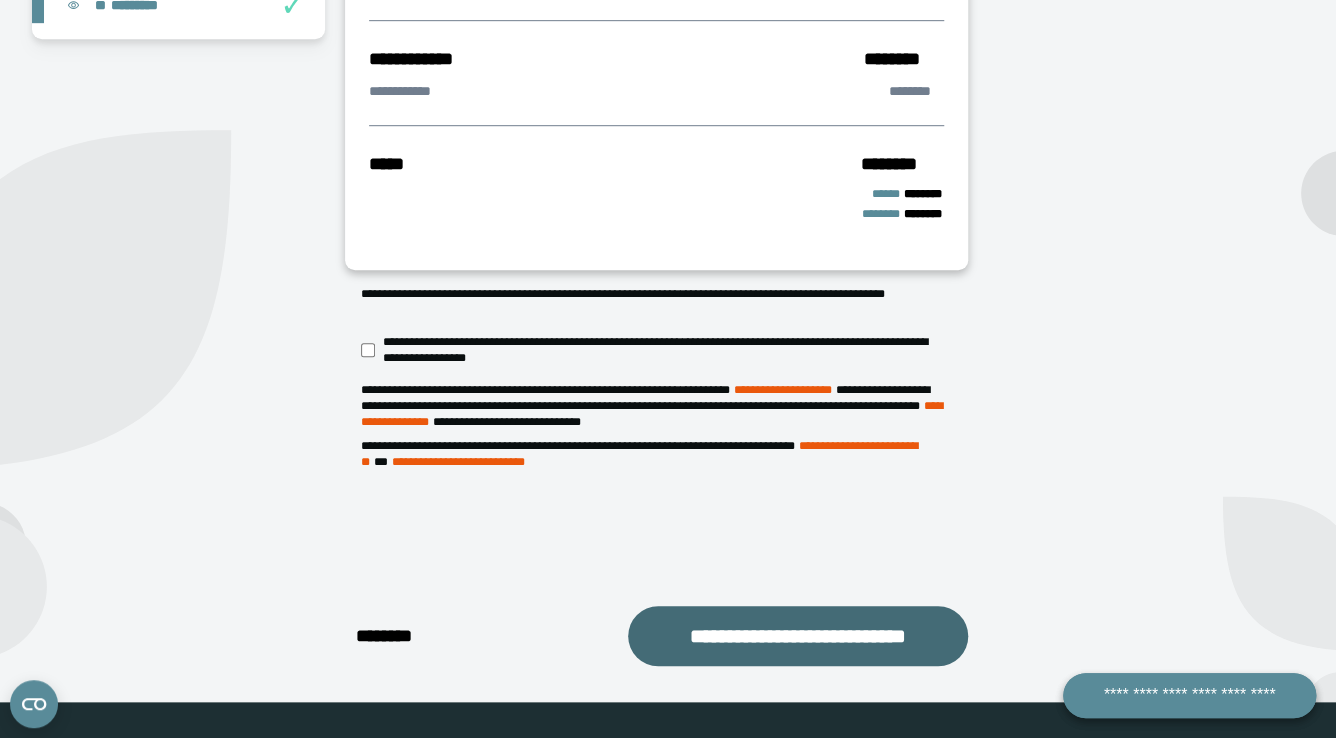 scroll, scrollTop: 476, scrollLeft: 0, axis: vertical 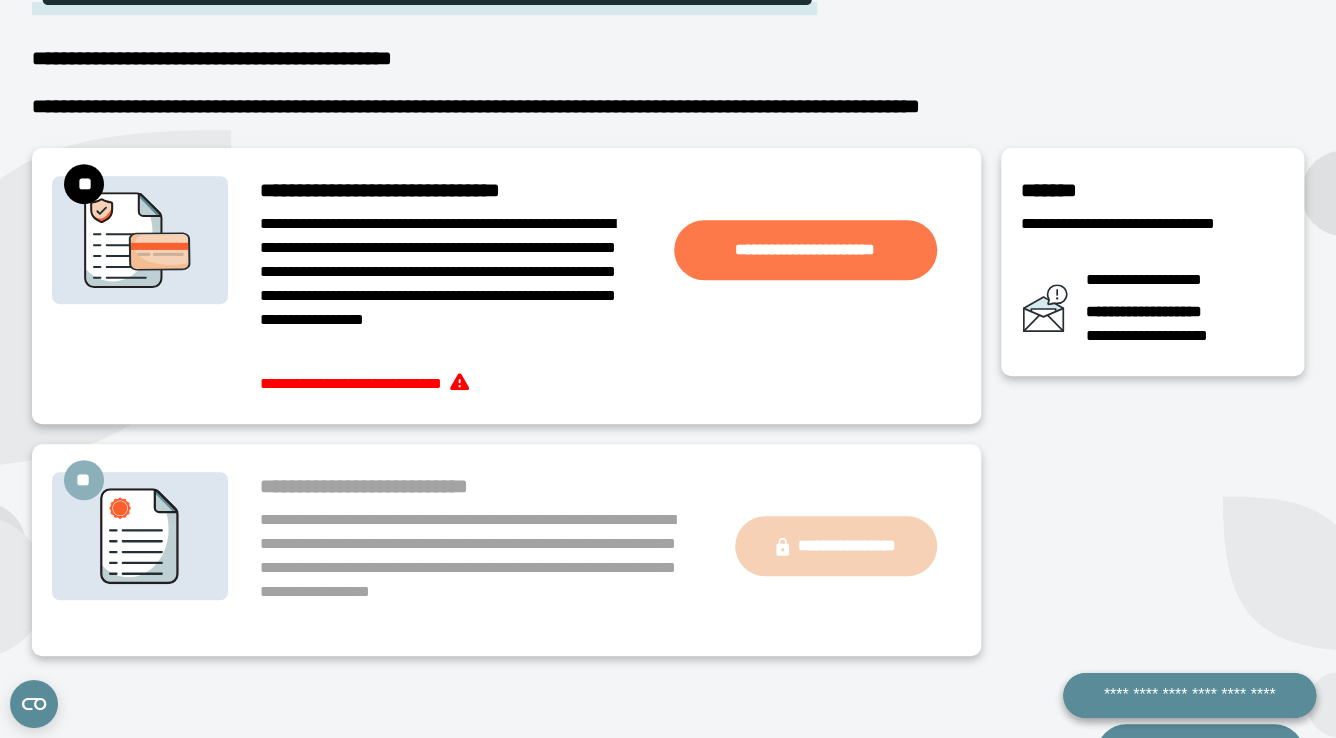 click on "**********" at bounding box center (805, 250) 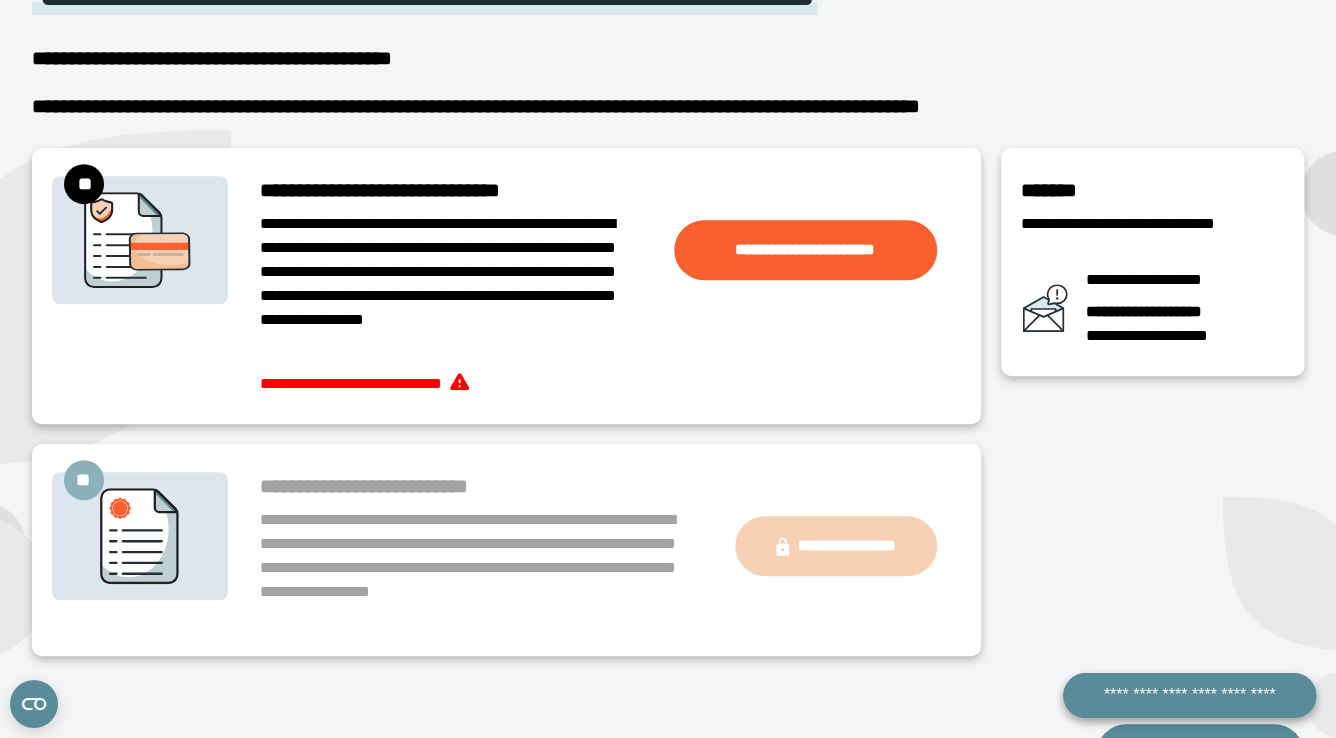 scroll, scrollTop: 0, scrollLeft: 0, axis: both 